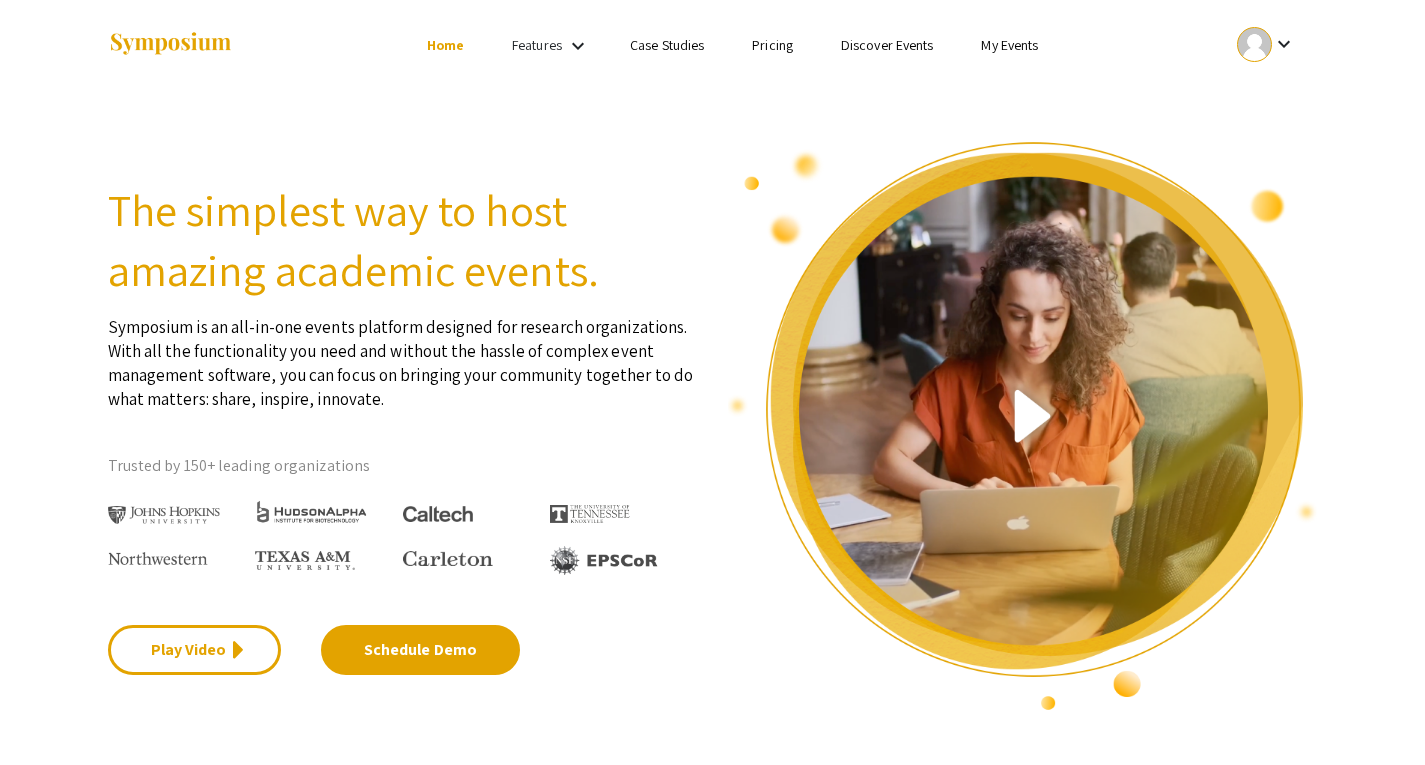 scroll, scrollTop: 0, scrollLeft: 0, axis: both 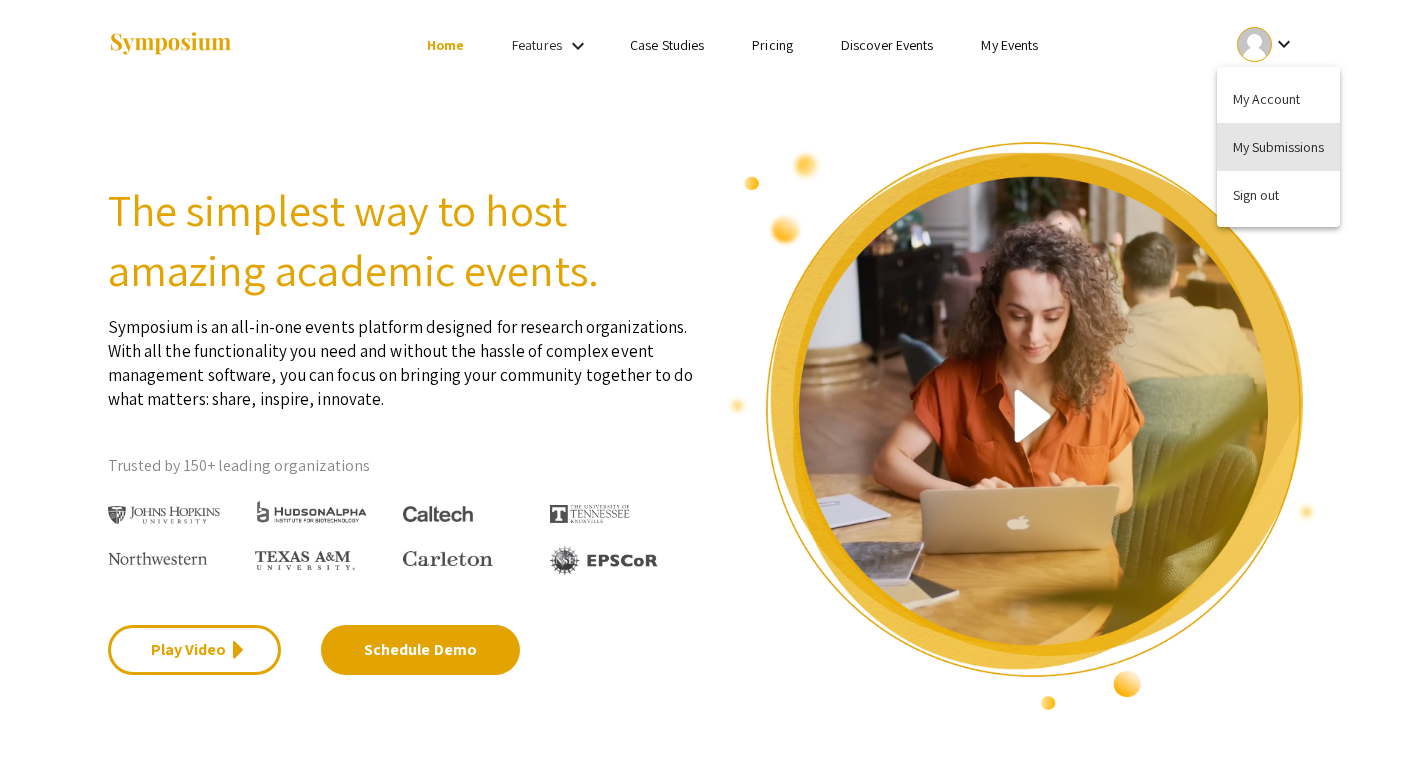 click on "My Submissions" at bounding box center [1278, 147] 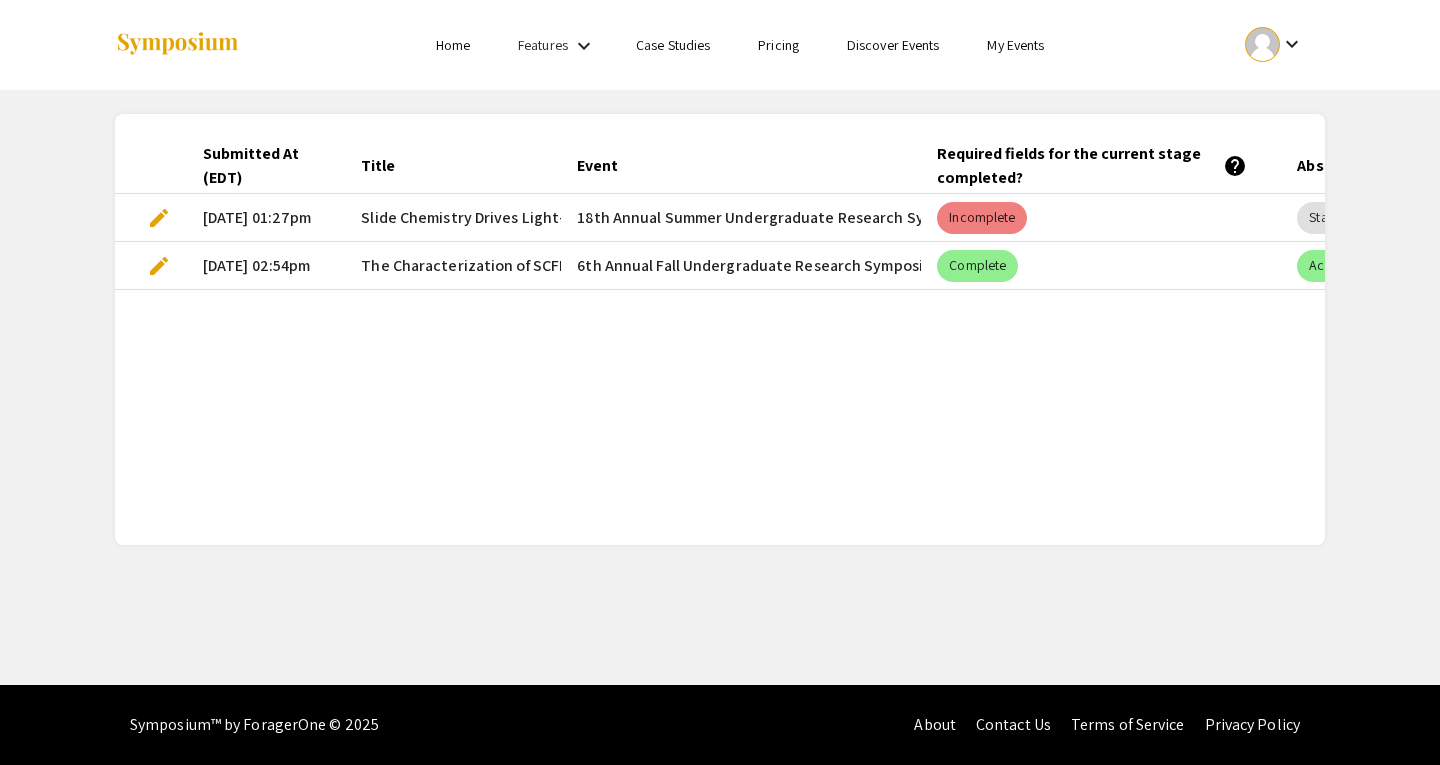 scroll, scrollTop: 0, scrollLeft: 79, axis: horizontal 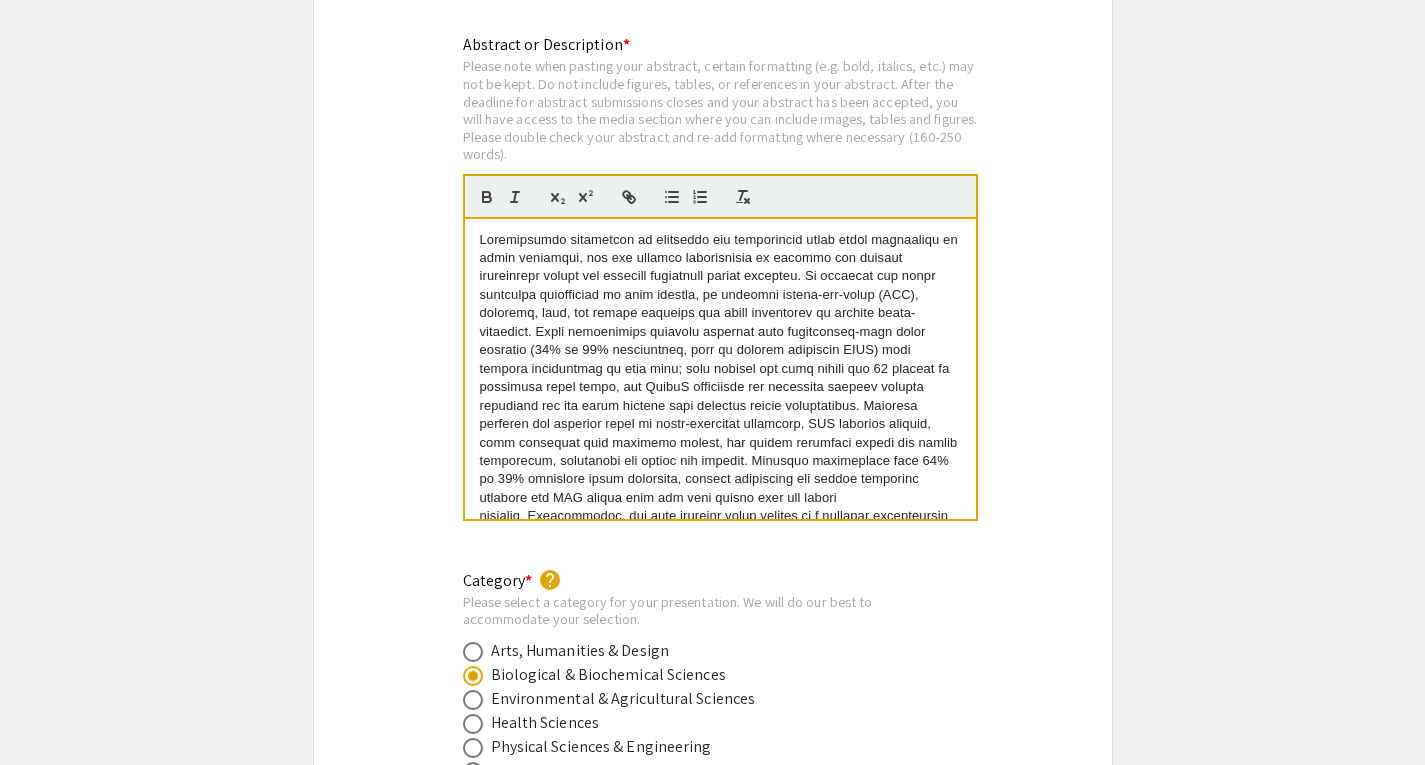 click at bounding box center (720, 406) 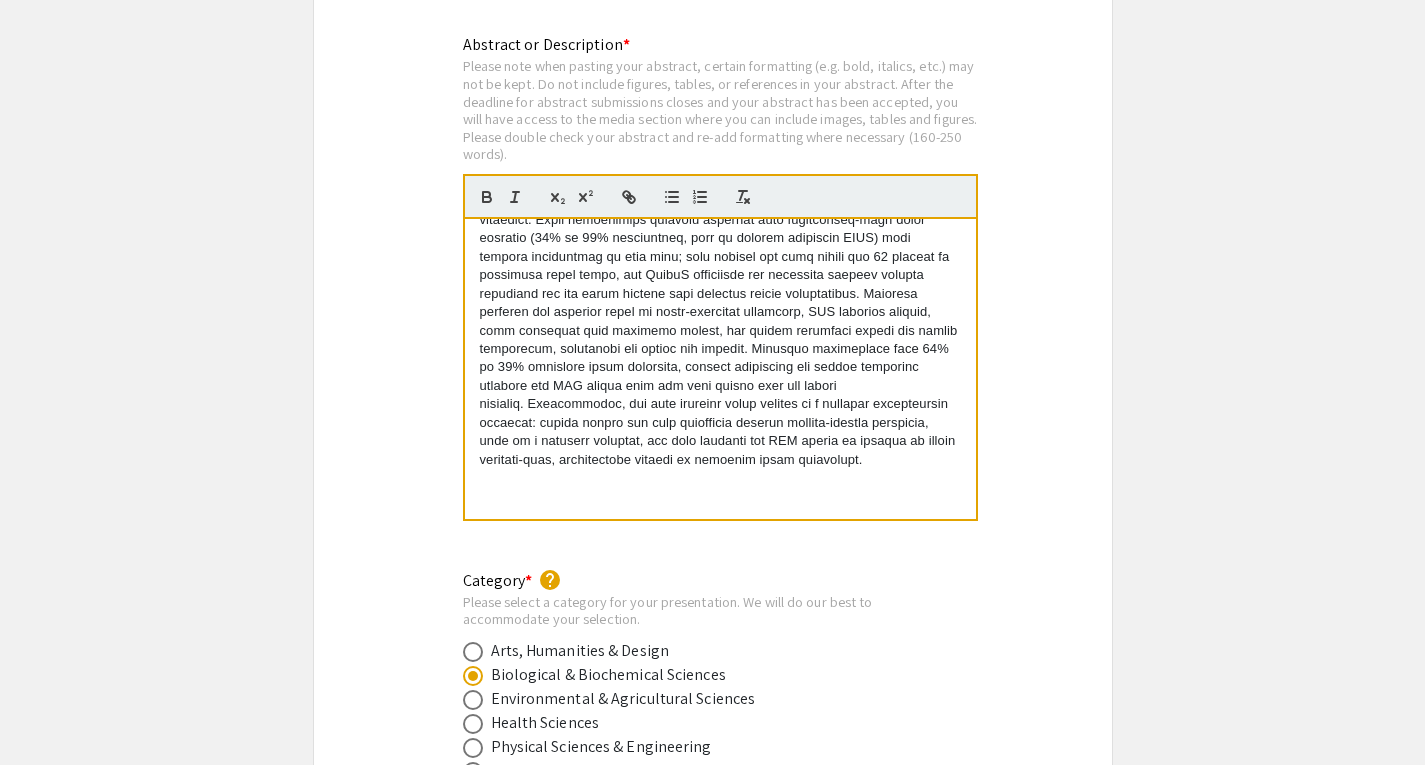 drag, startPoint x: 480, startPoint y: 245, endPoint x: 1031, endPoint y: 623, distance: 668.1953 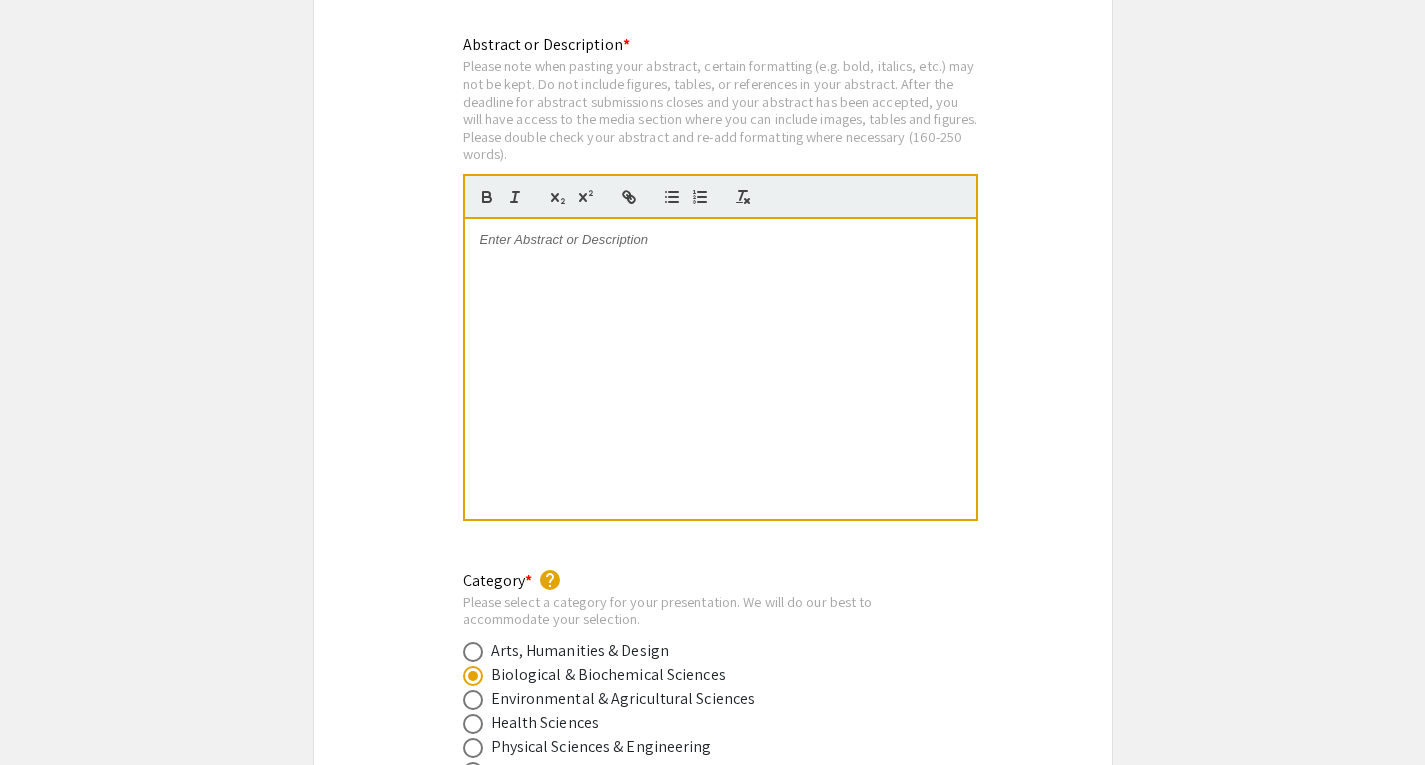 scroll, scrollTop: 0, scrollLeft: 0, axis: both 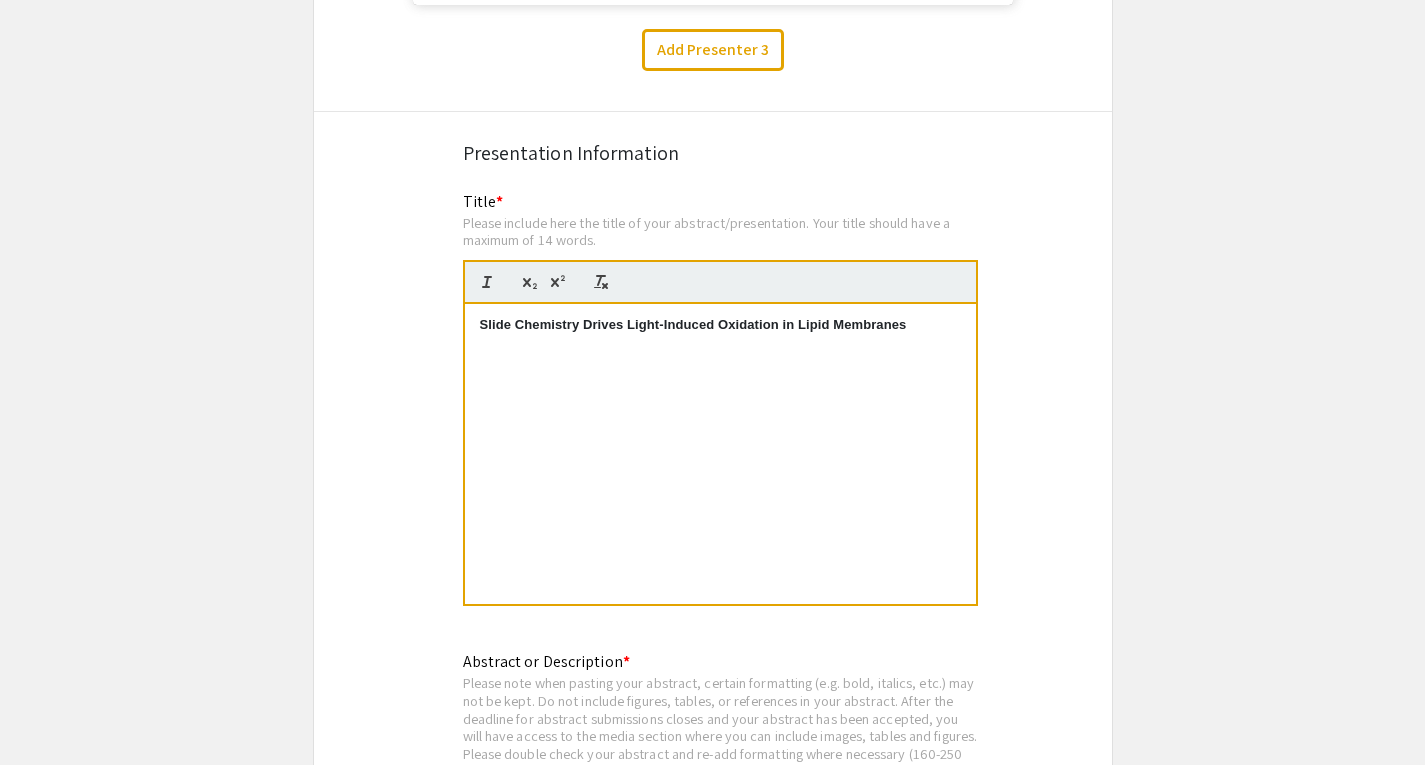 drag, startPoint x: 918, startPoint y: 338, endPoint x: 371, endPoint y: 363, distance: 547.571 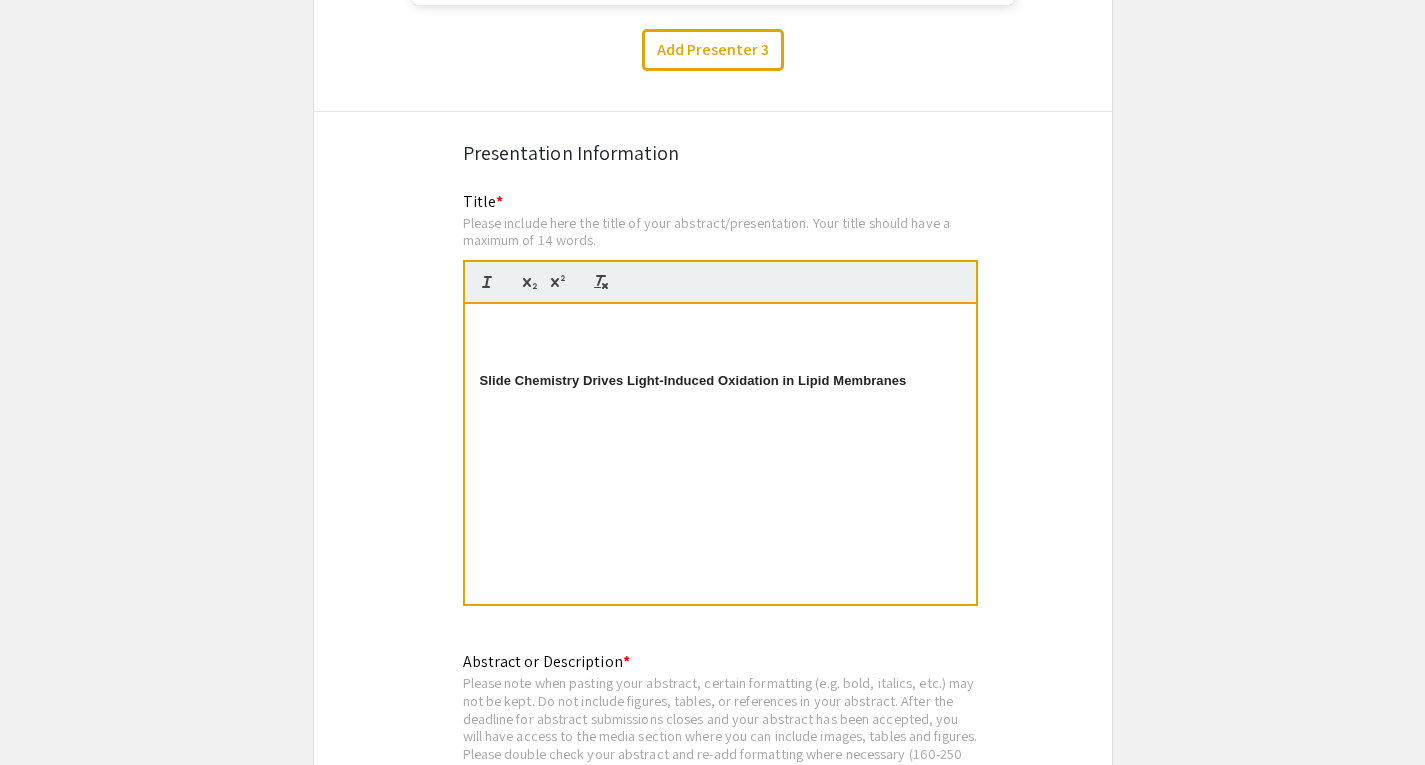drag, startPoint x: 482, startPoint y: 391, endPoint x: 994, endPoint y: 394, distance: 512.0088 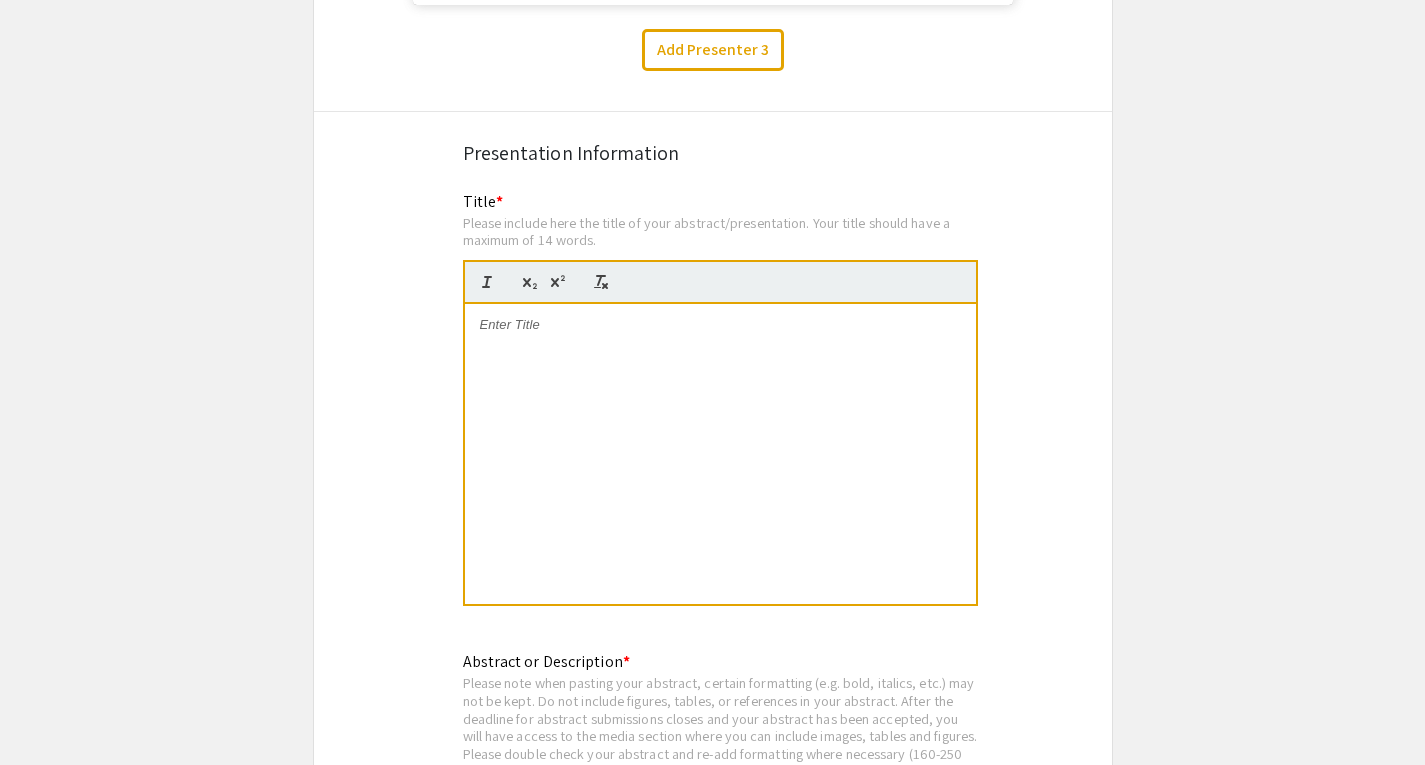 scroll, scrollTop: 0, scrollLeft: 0, axis: both 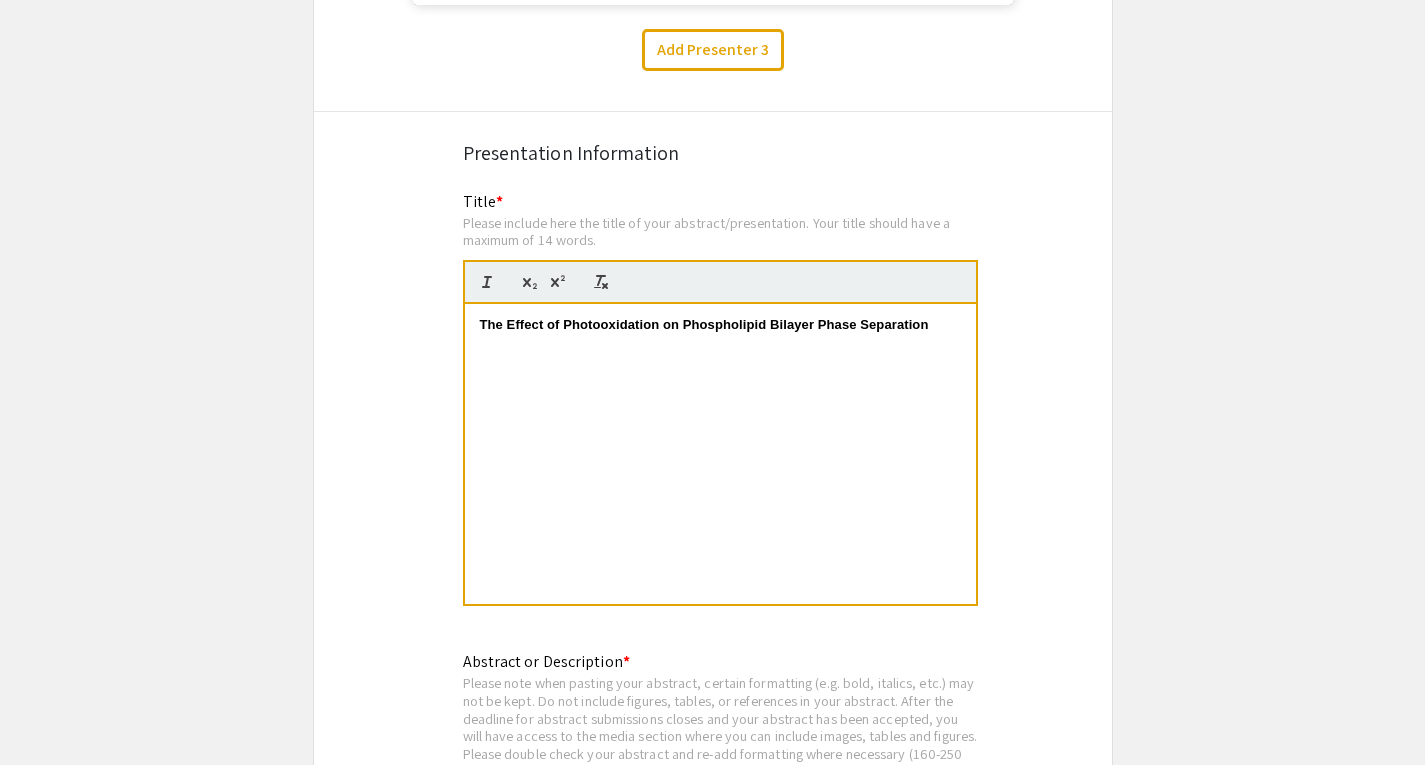 click on "Symposium Presentation Submission 18th Annual Summer Undergraduate Research Symposium!  Before you start filling out this form, review the instructions at  <[URL][DOMAIN_NAME]>.  Submit one form per presentation. In the “Presenters/Authors Information” section of this form, FIRST include the name, email, and information of the person who will be actually presenting the work. This is the person to whom all communication from the symposium organizers will be directed. As you add presenters/authors 2, 3, 4, and so on, subsequent blocks will show up for you to include the name and information of co-author(s) and mentor(s).   Presenters/Authors Information  First Name * [PERSON_NAME] cancel This field is required. Last Name * Duriez cancel This field is required. Email * Make sure the email is typed correctly as the organizers will use this email to contact the presenter. [EMAIL_ADDRESS][DOMAIN_NAME] cancel This field is required. Level/Classification *   Freshman   Sophomore   *" 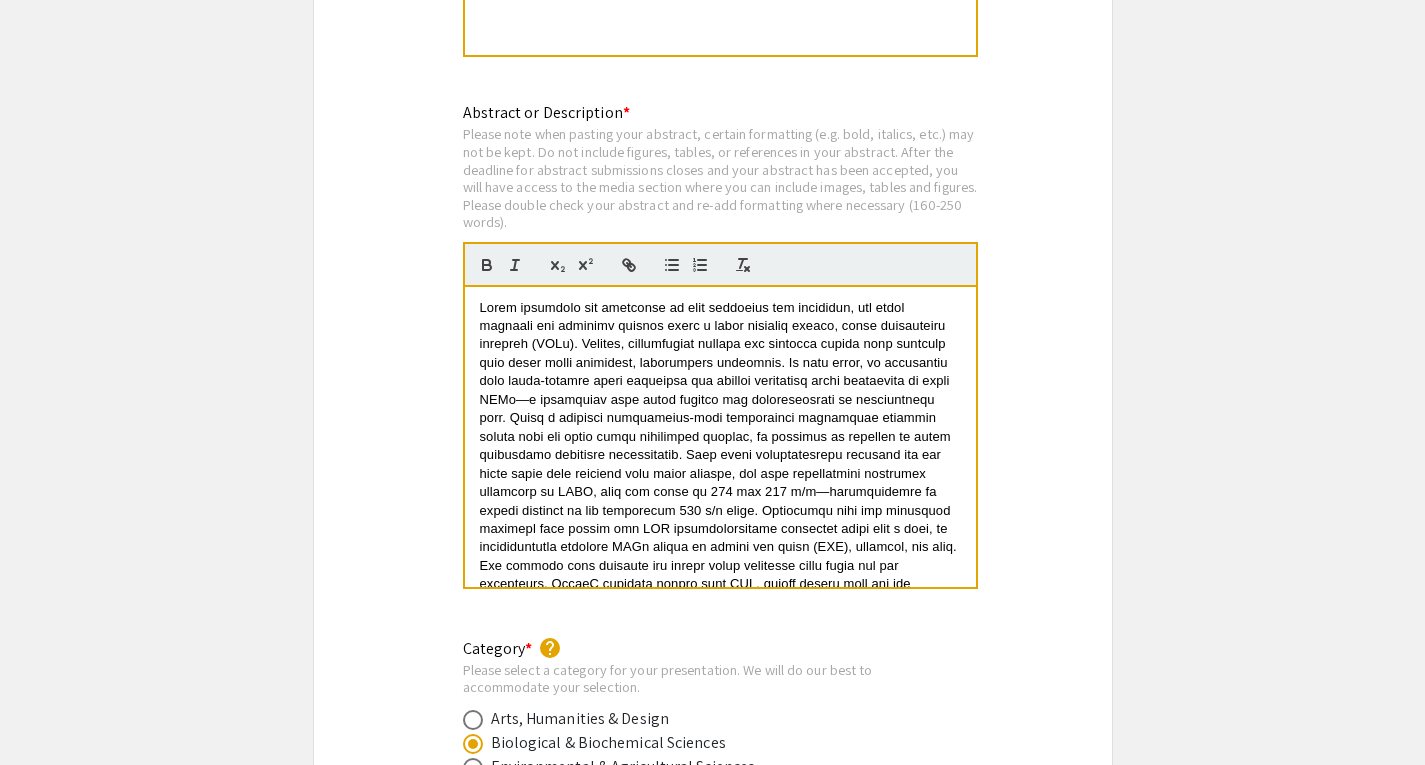 scroll, scrollTop: 3142, scrollLeft: 0, axis: vertical 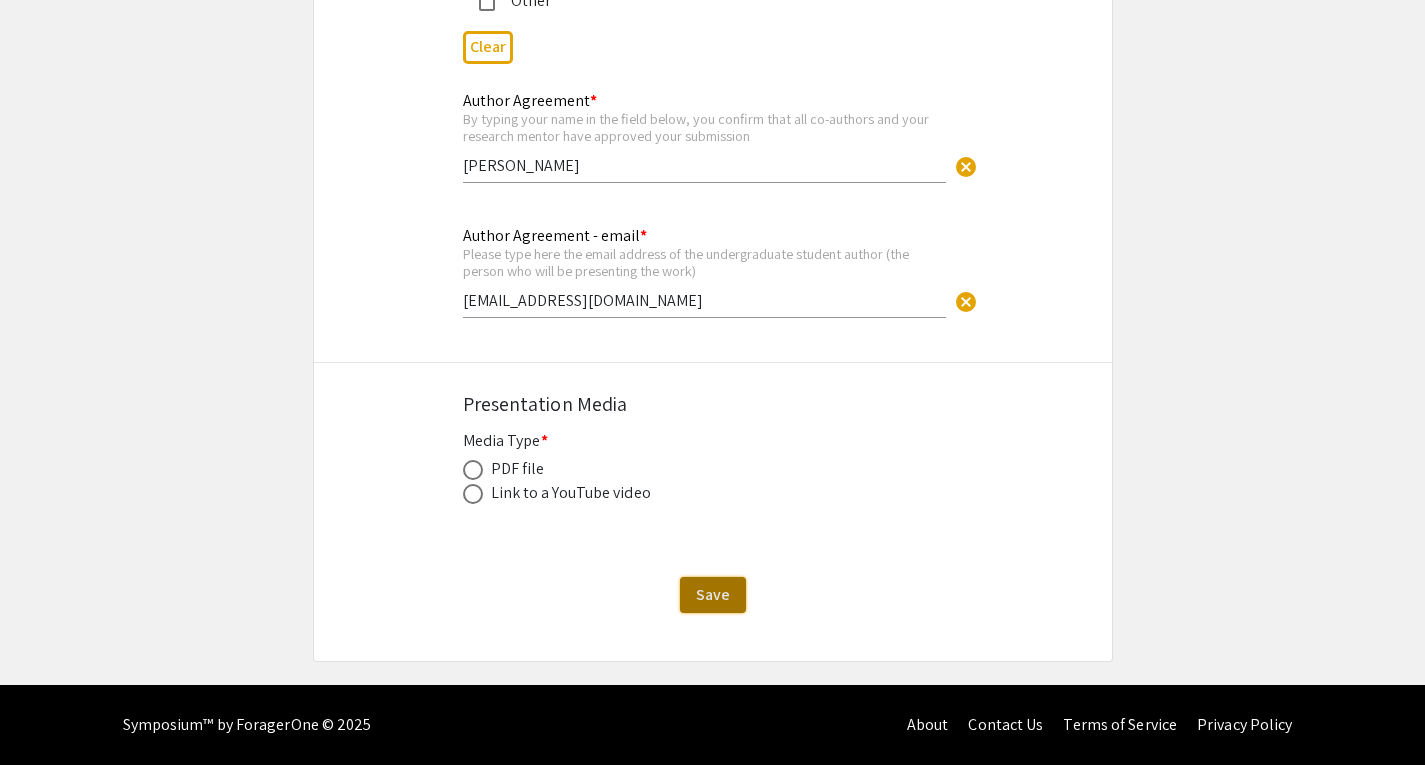 click on "Save" 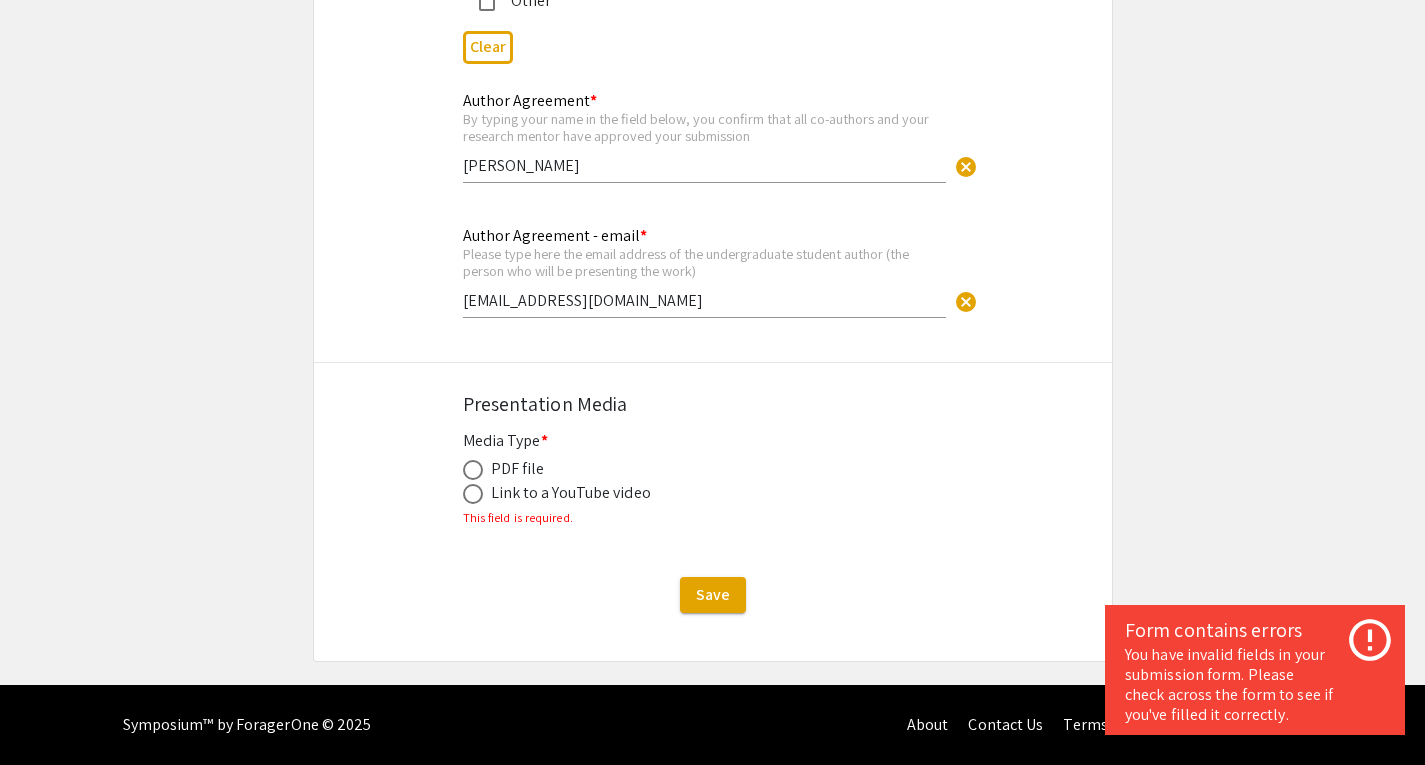 click on "Media Type *" at bounding box center (505, 440) 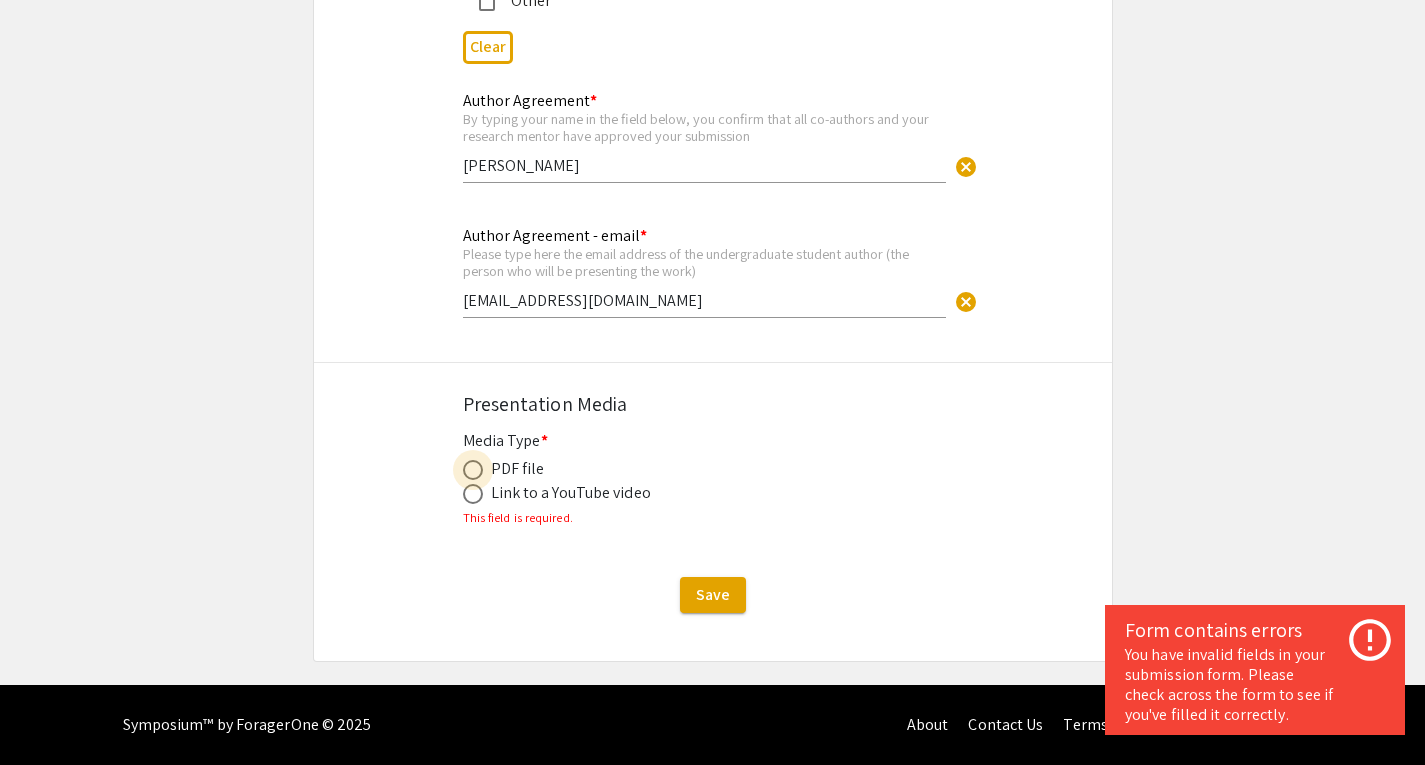 click at bounding box center (473, 470) 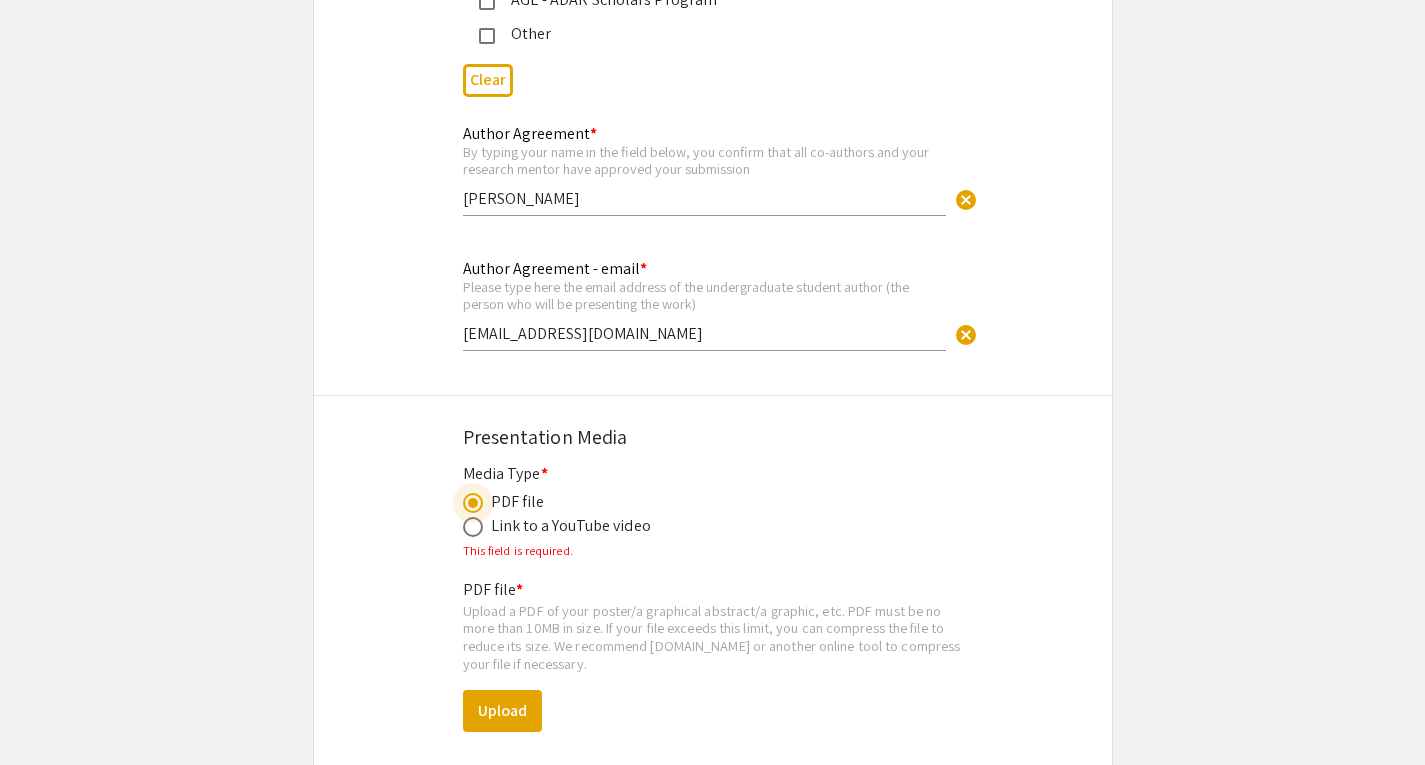 scroll, scrollTop: 5377, scrollLeft: 0, axis: vertical 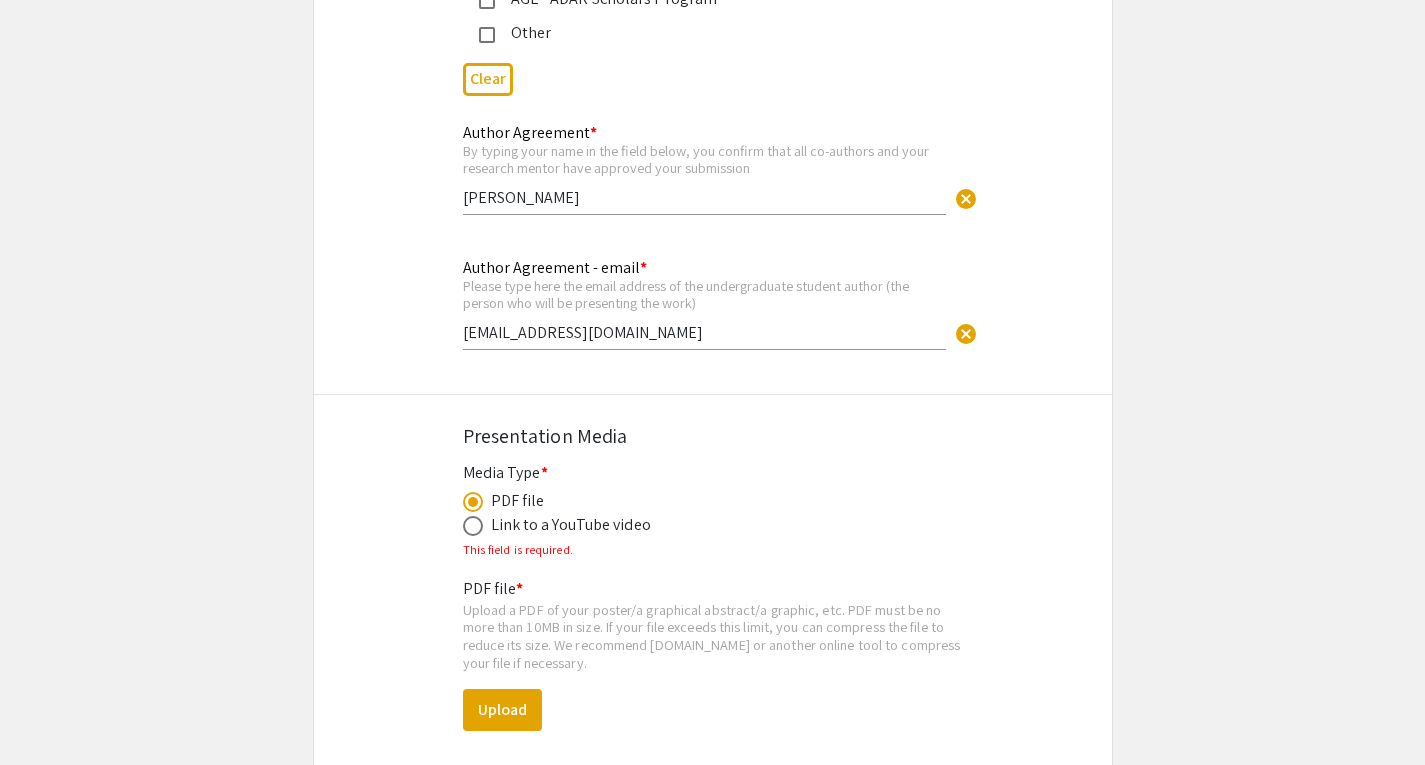 click on "Presentation Media" 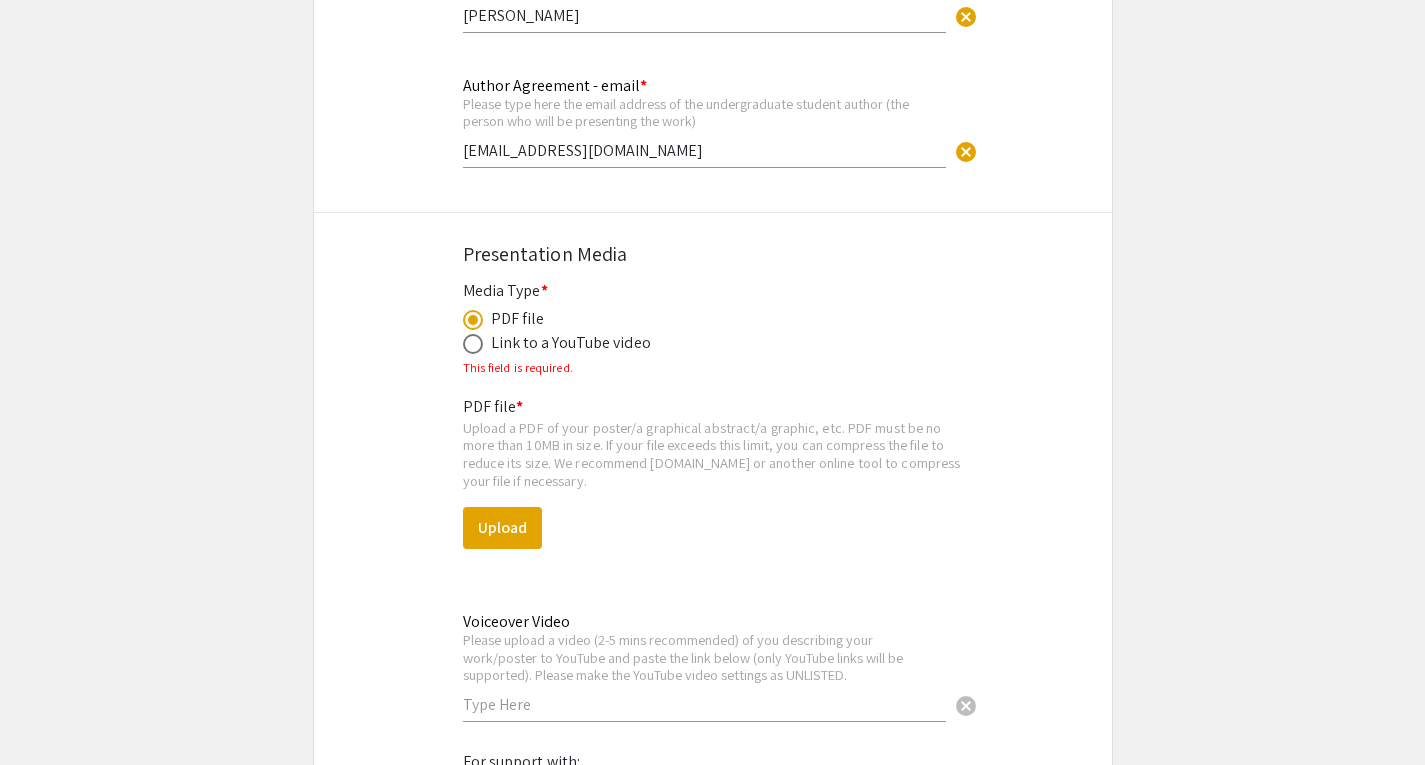 scroll, scrollTop: 5561, scrollLeft: 0, axis: vertical 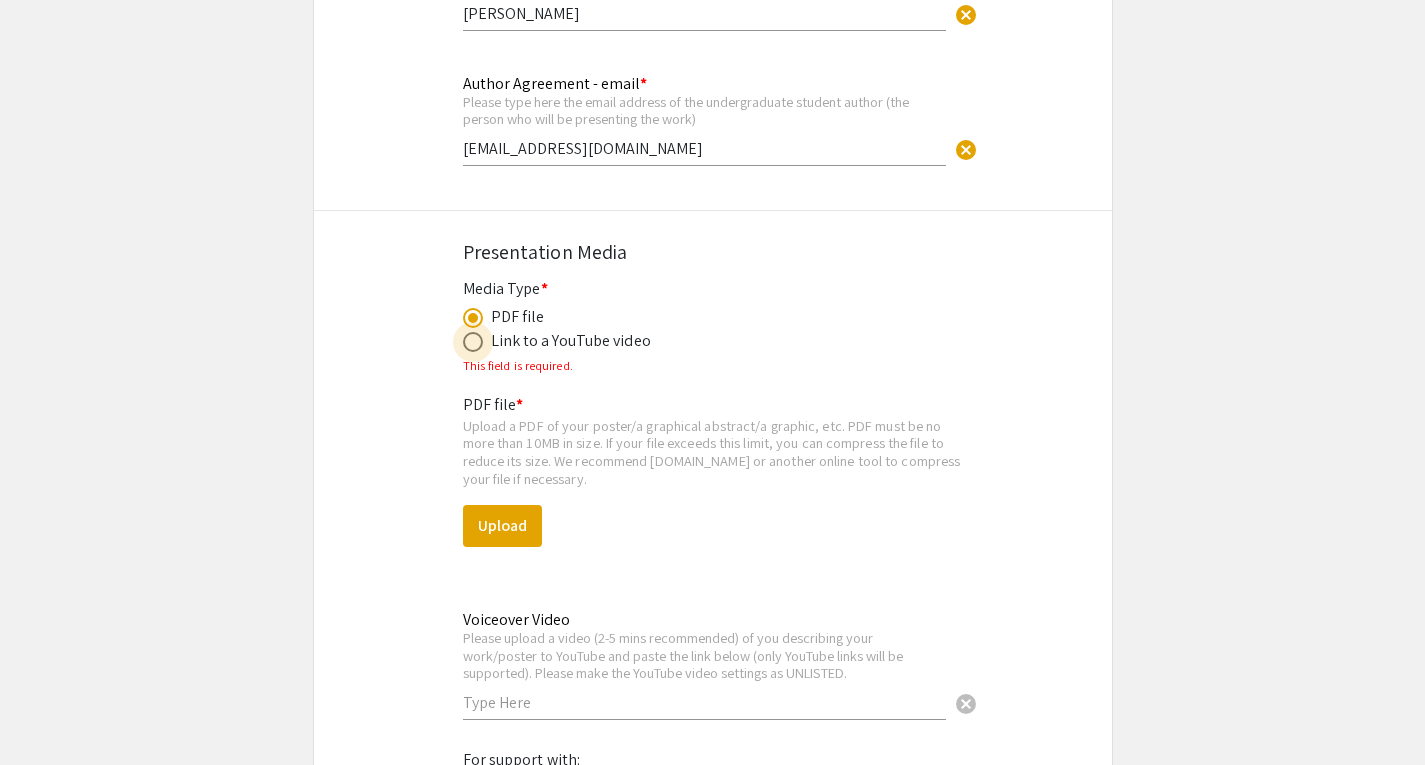 click at bounding box center (473, 342) 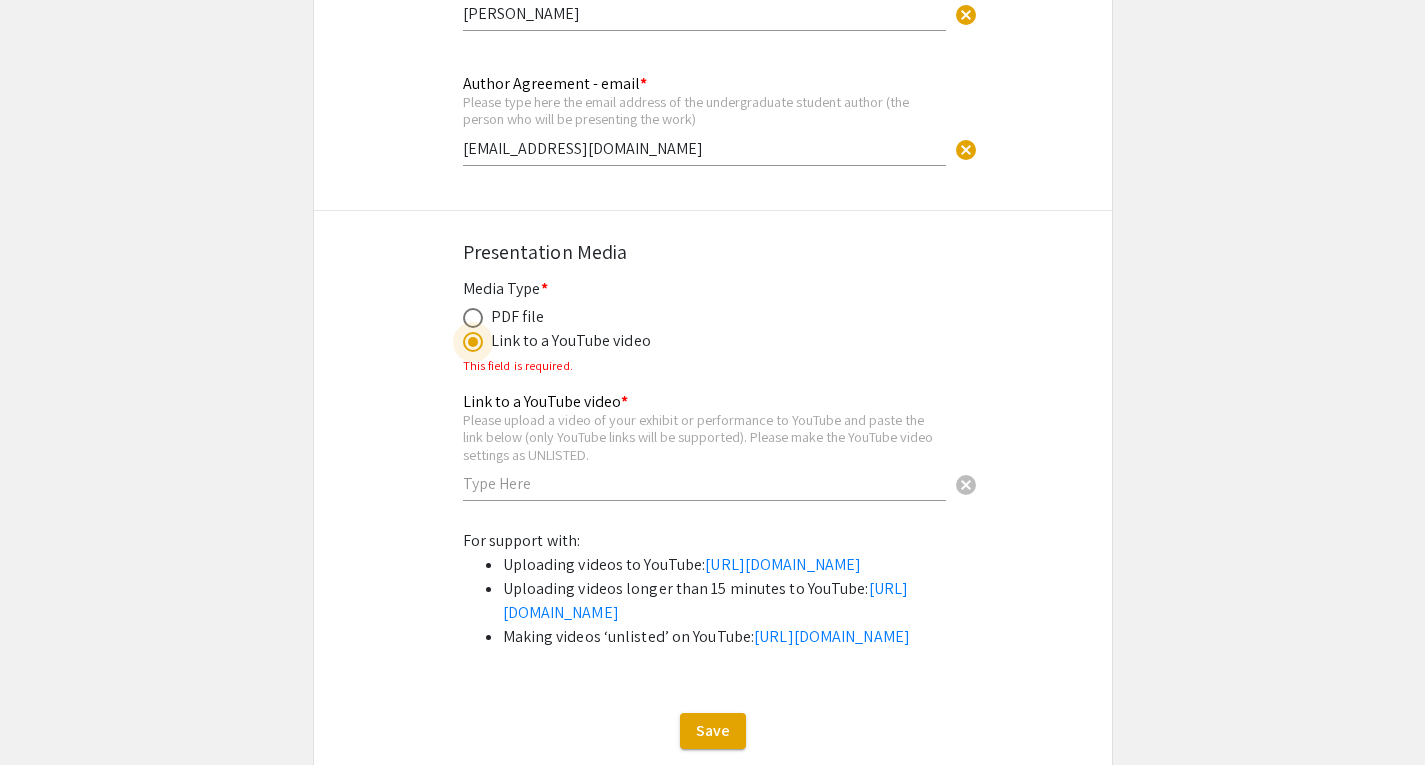 click at bounding box center [473, 318] 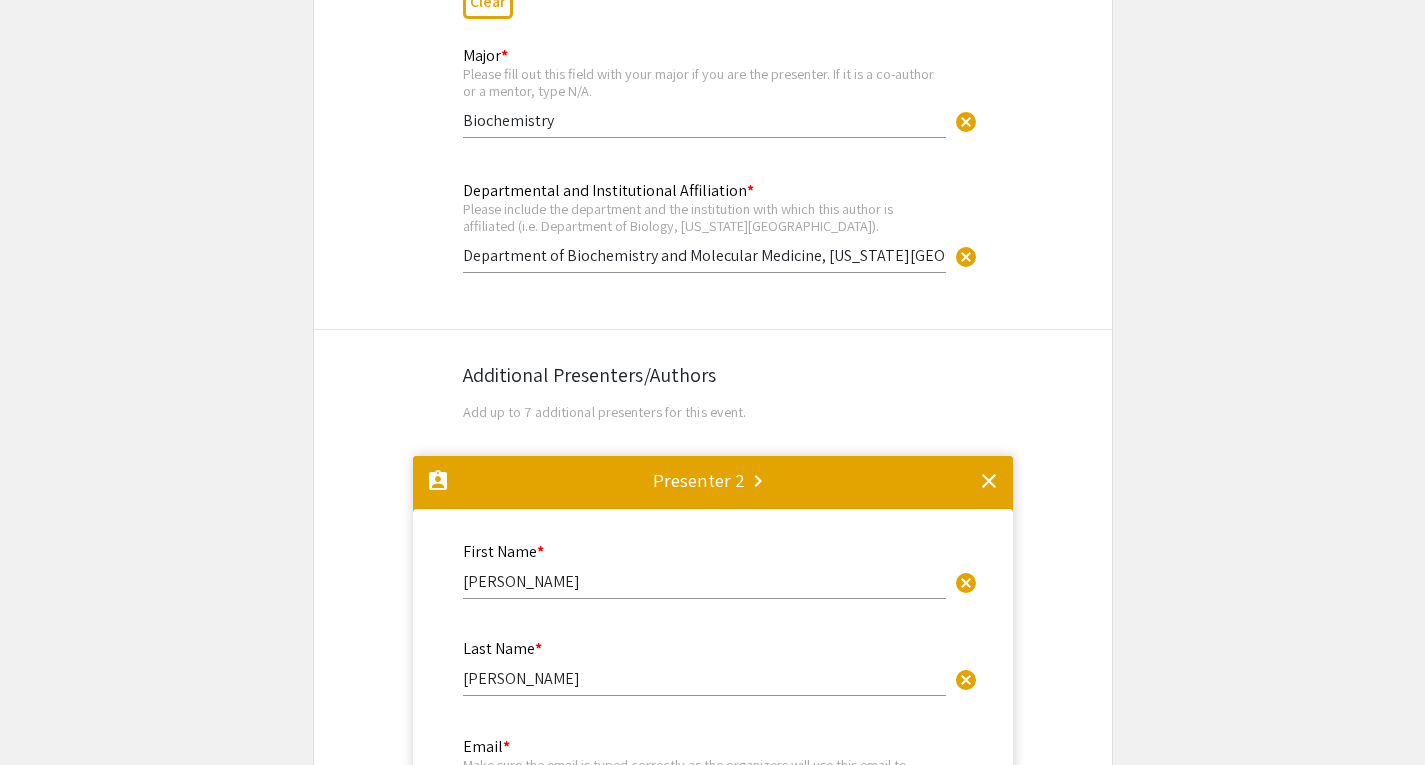 scroll, scrollTop: 840, scrollLeft: 0, axis: vertical 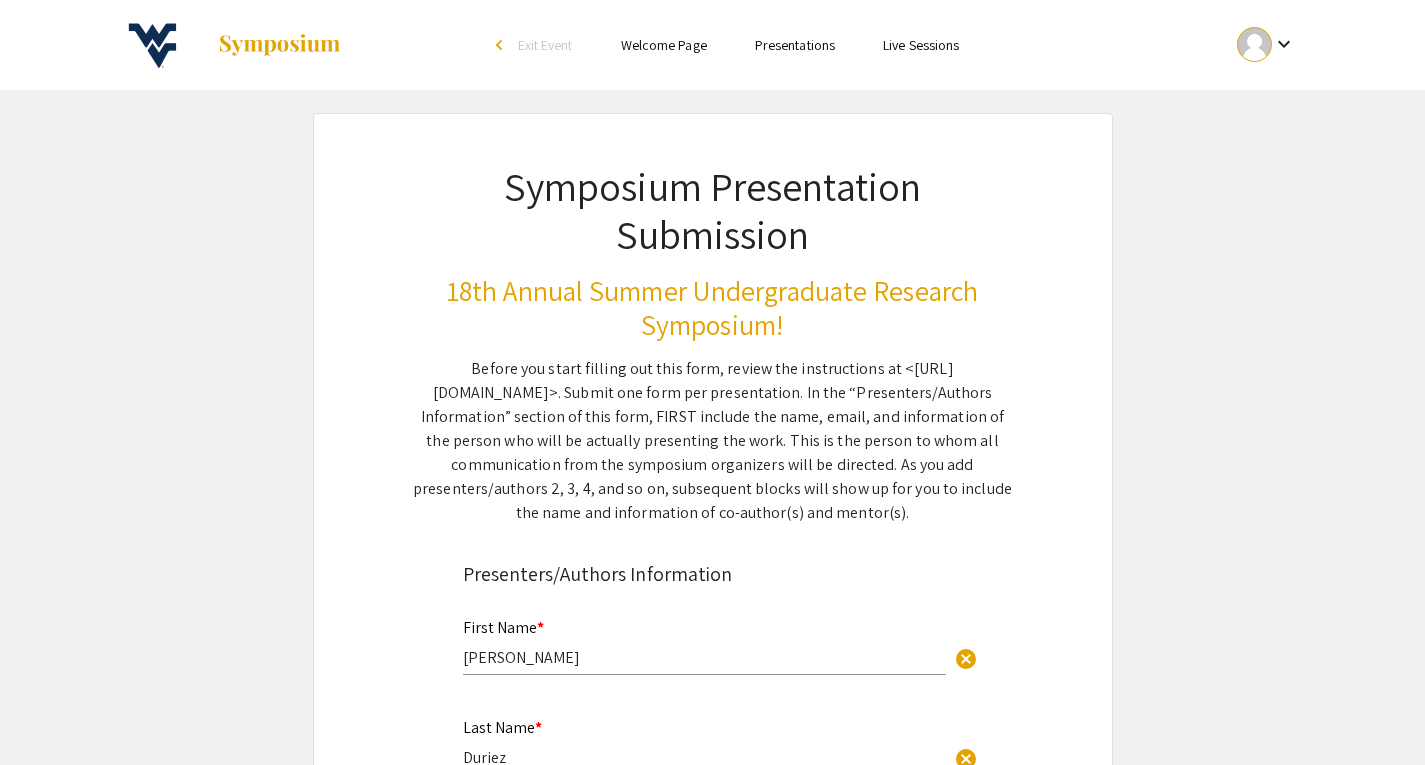 click on "keyboard_arrow_down" at bounding box center [1284, 44] 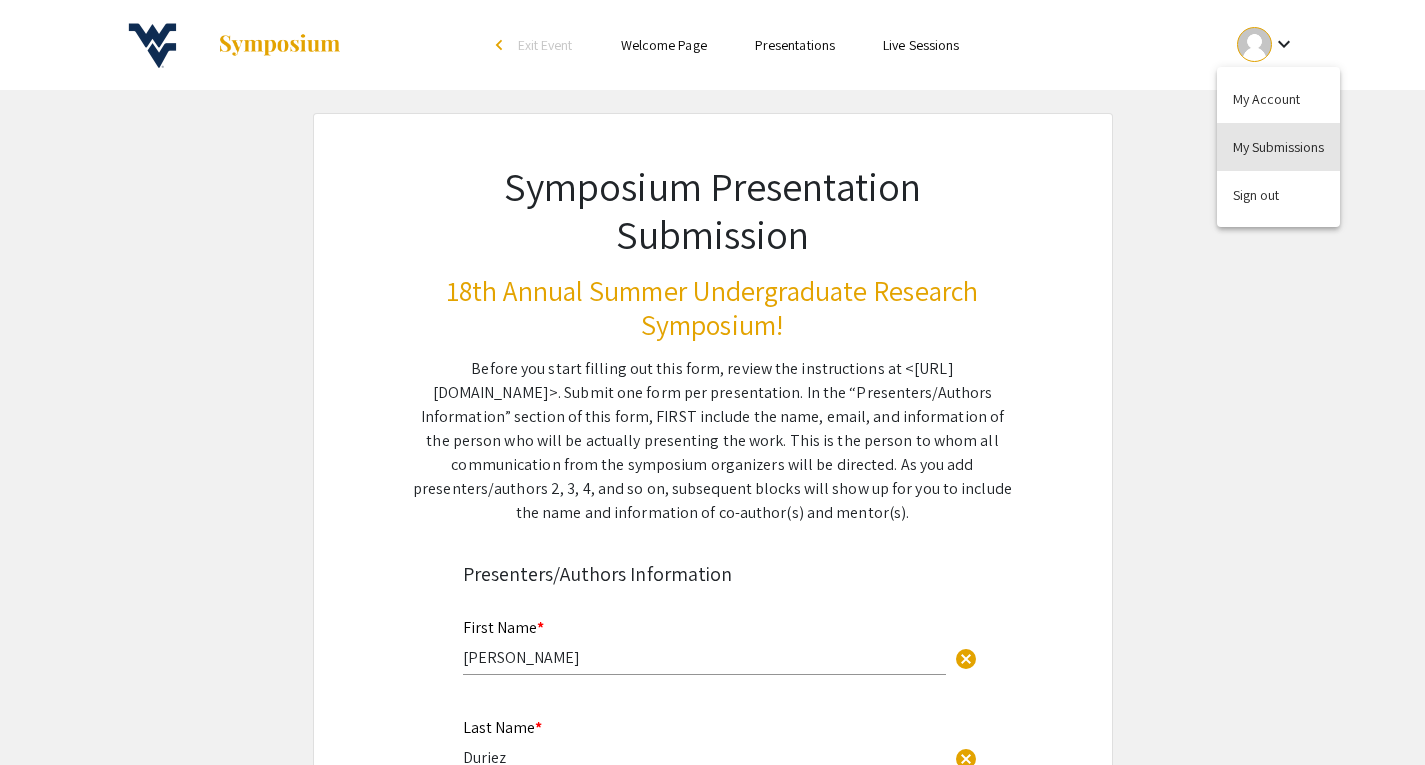 click on "My Submissions" at bounding box center (1278, 147) 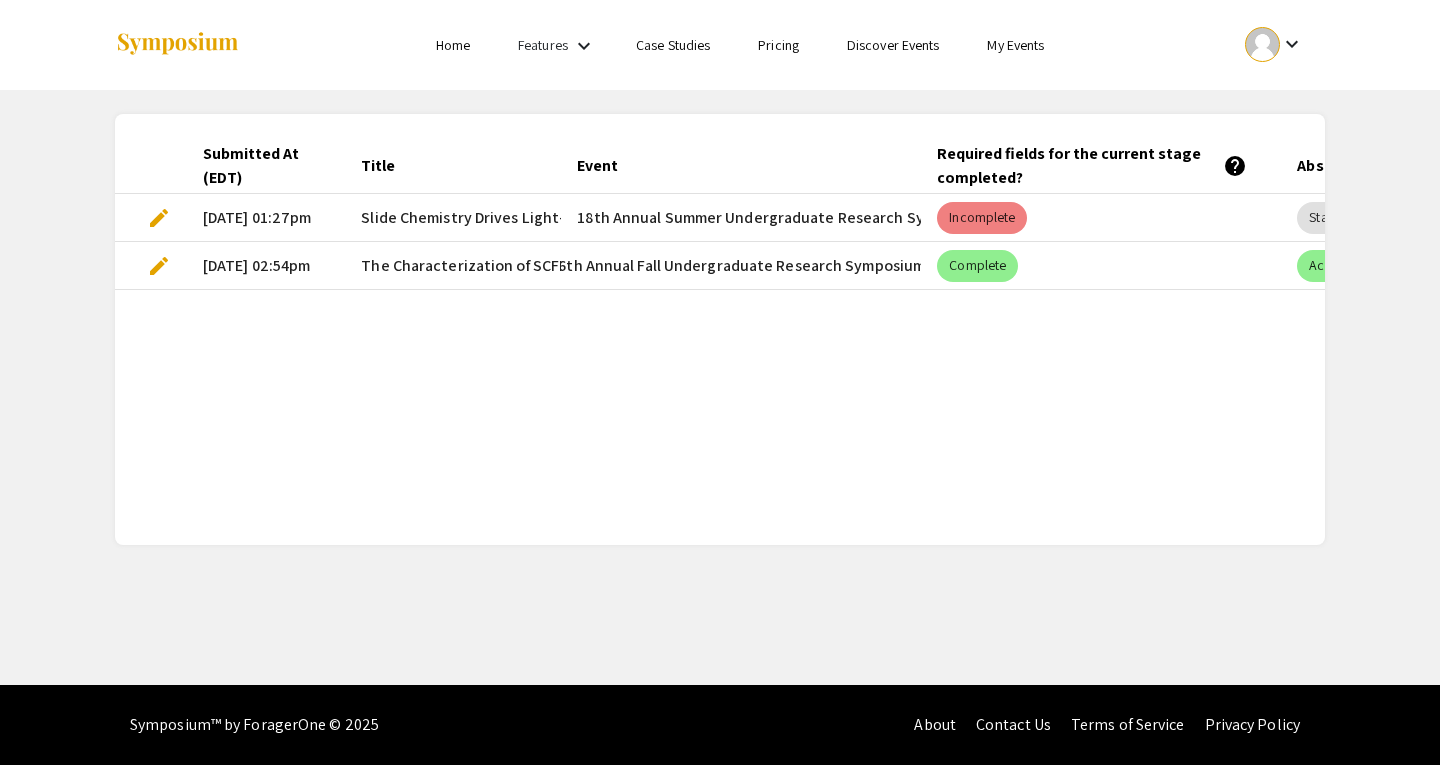 scroll, scrollTop: 0, scrollLeft: 32, axis: horizontal 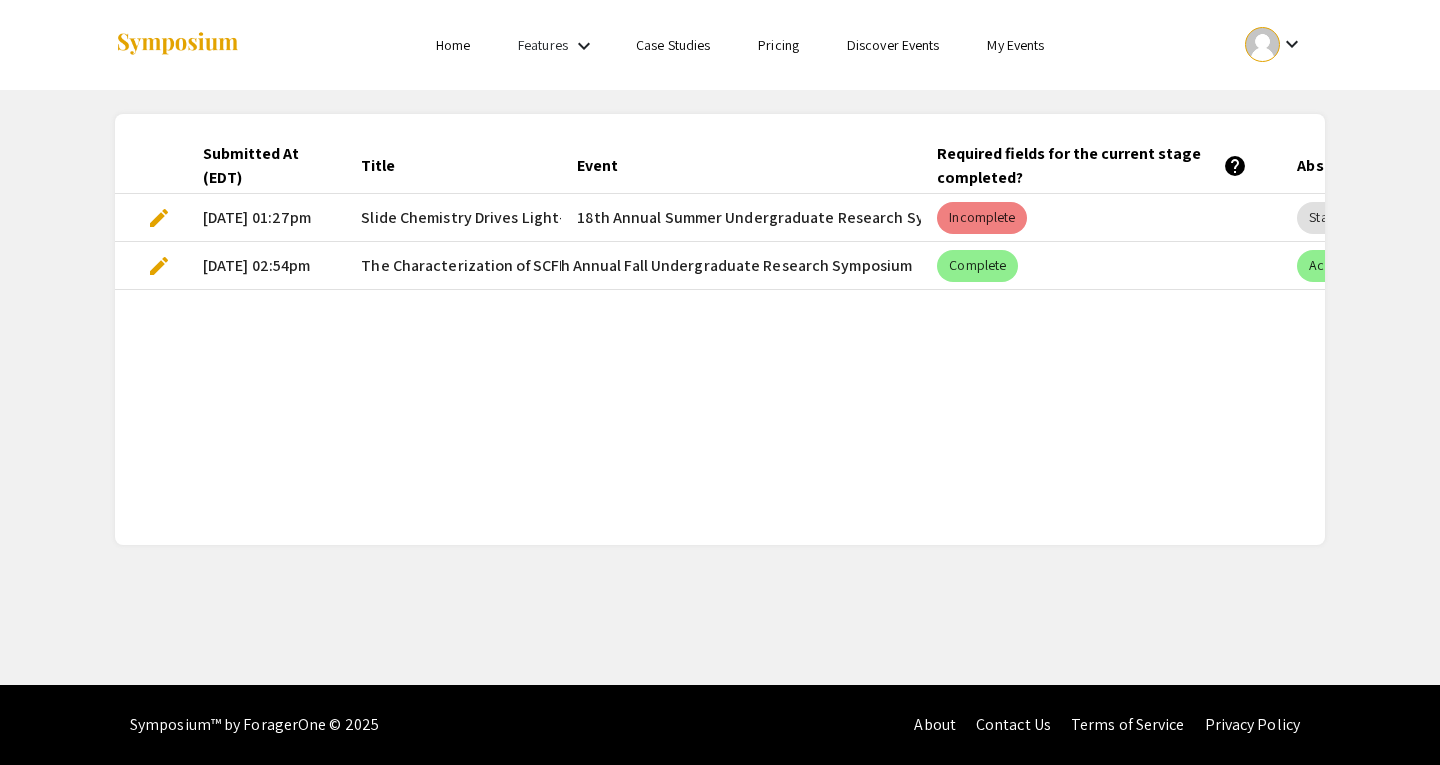 click on "edit" at bounding box center [159, 218] 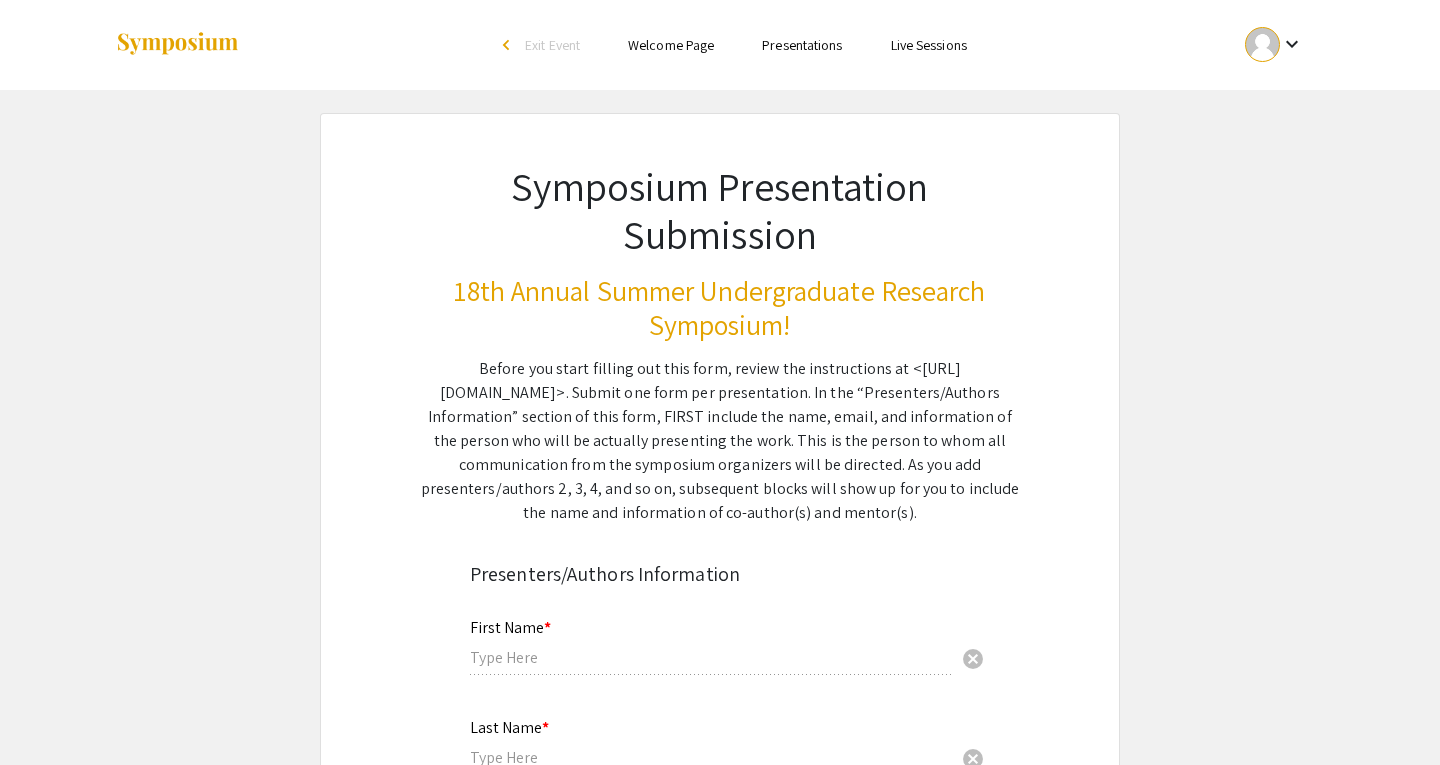 type on "[PERSON_NAME]" 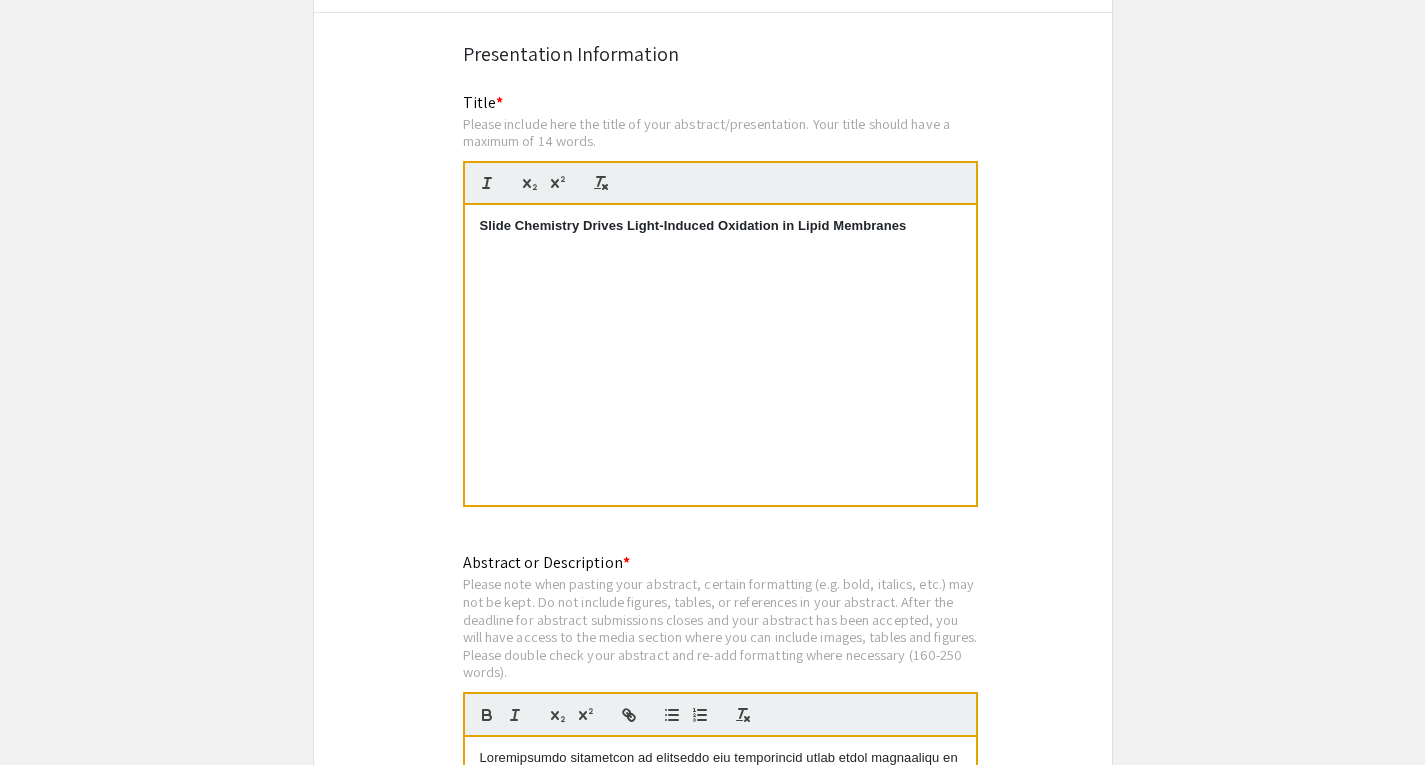 scroll, scrollTop: 2687, scrollLeft: 0, axis: vertical 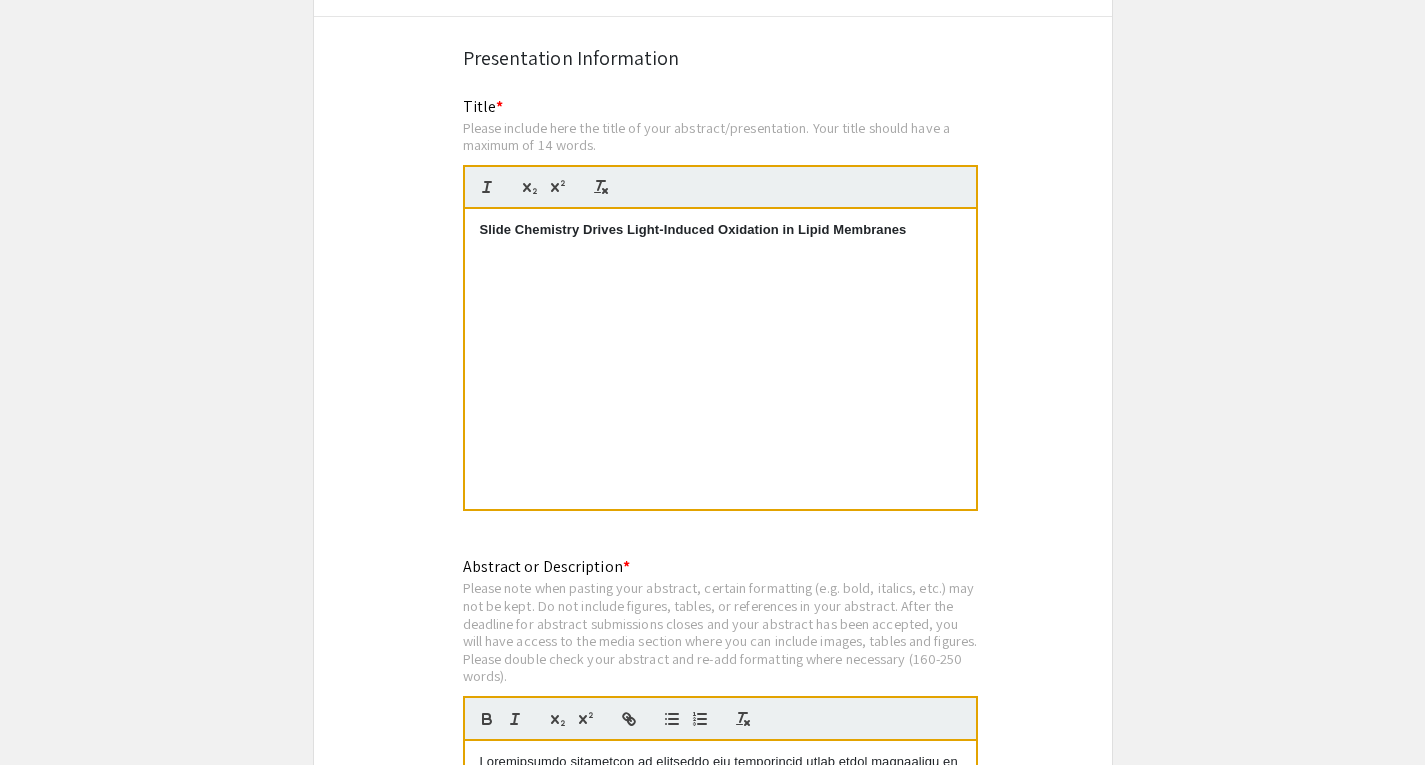 click at bounding box center (720, 267) 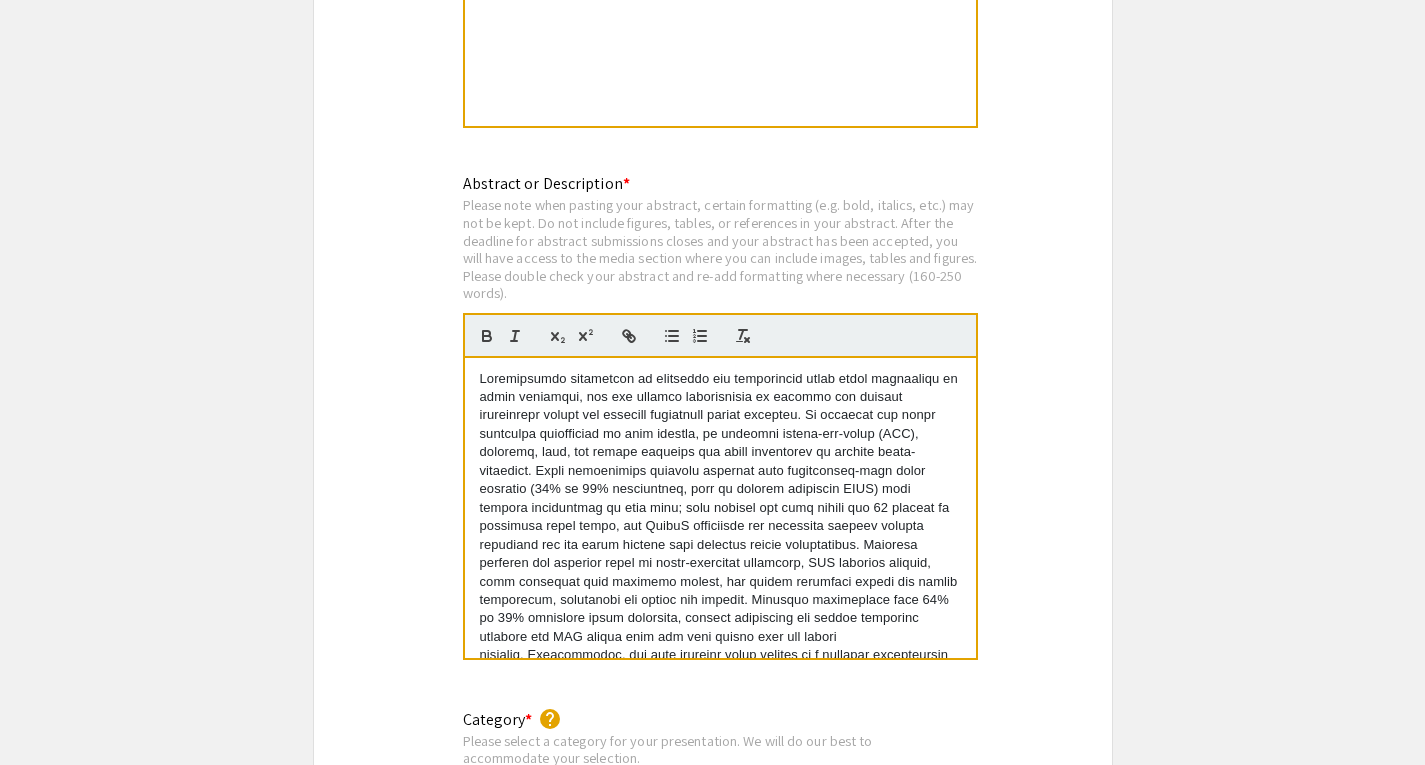 scroll, scrollTop: 3074, scrollLeft: 0, axis: vertical 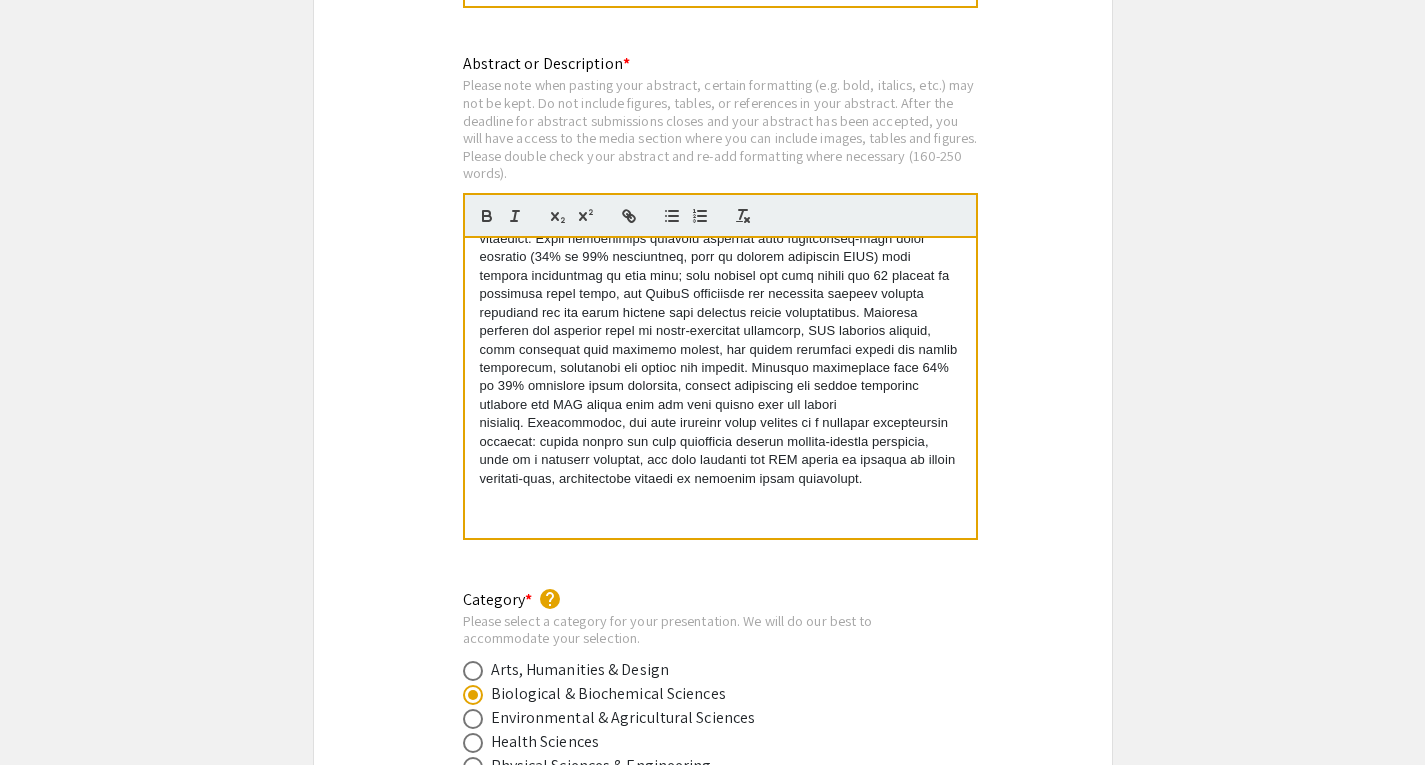 drag, startPoint x: 480, startPoint y: 381, endPoint x: 1100, endPoint y: 764, distance: 728.75854 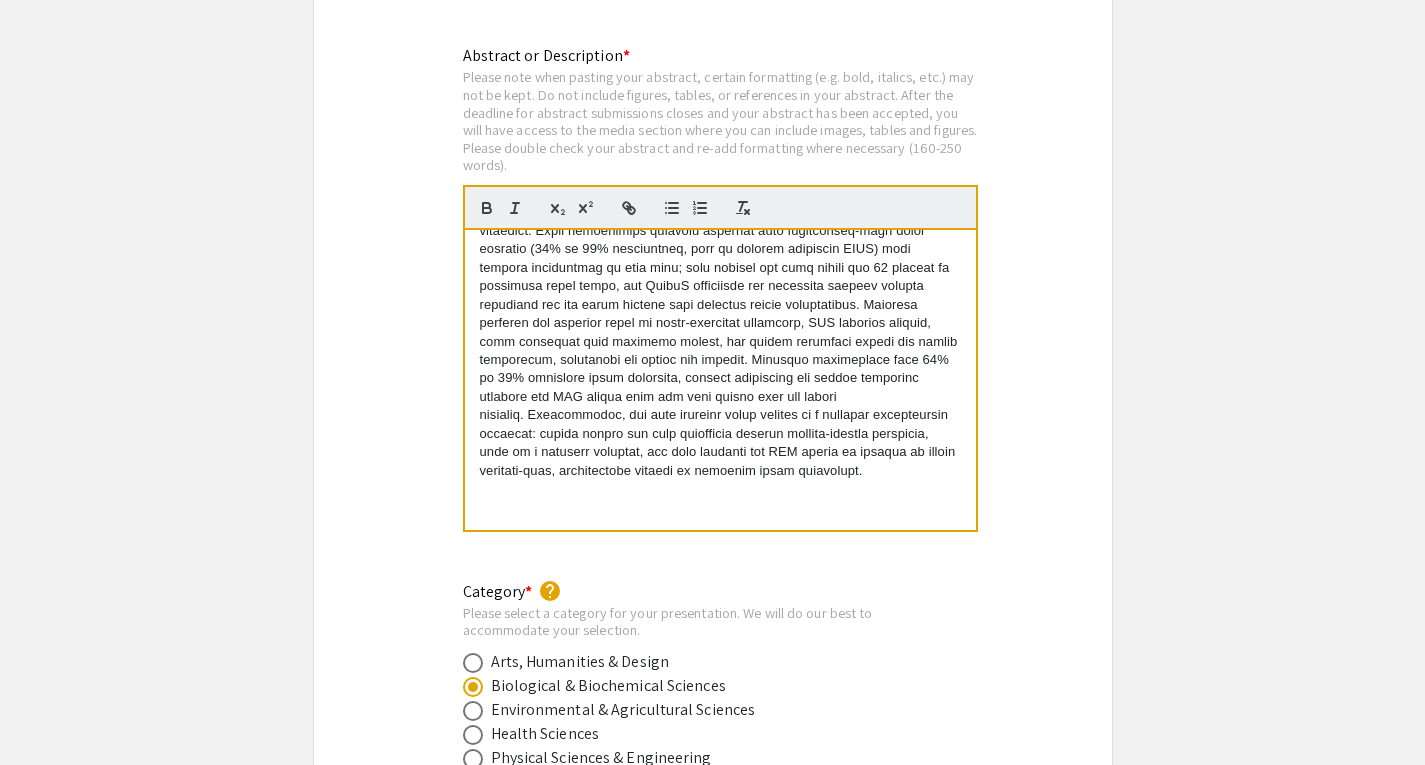 scroll, scrollTop: 0, scrollLeft: 0, axis: both 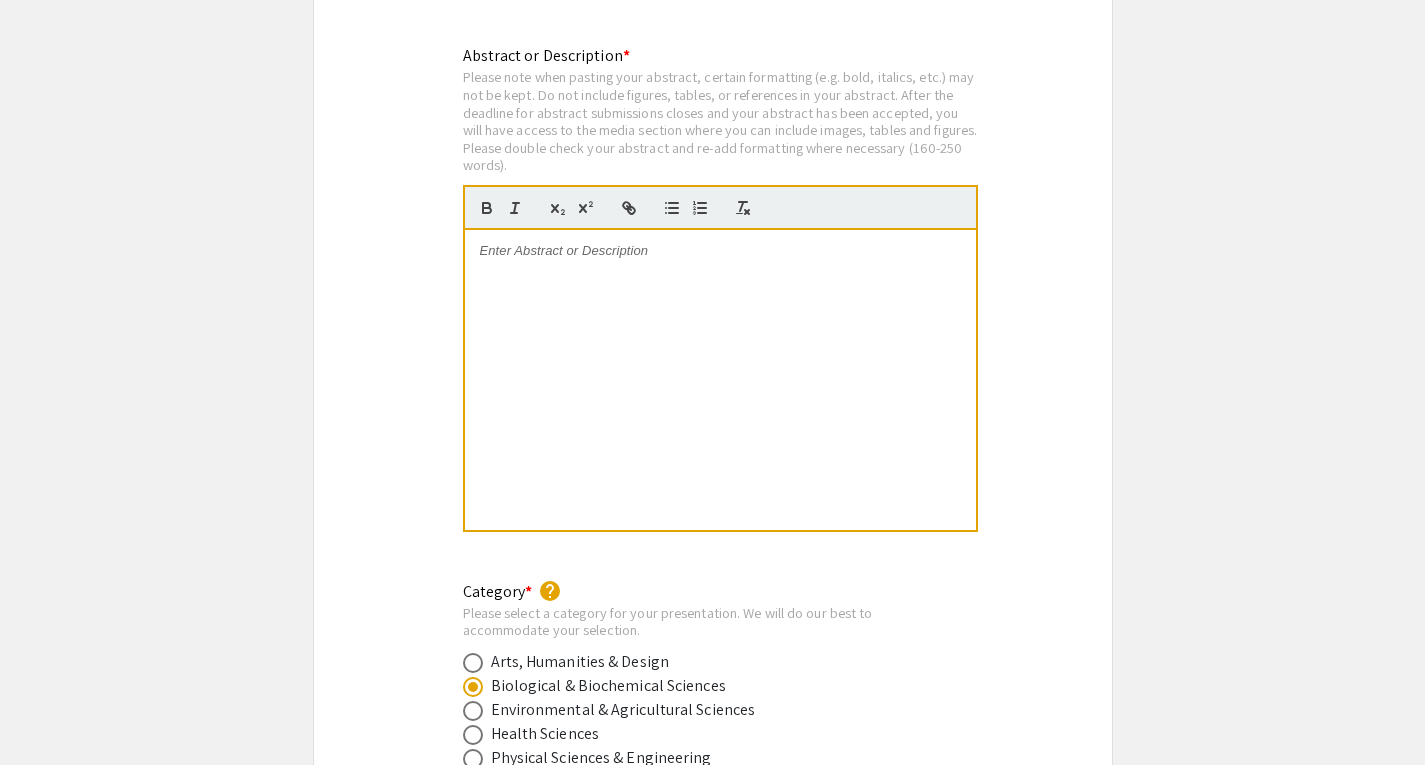 click at bounding box center [720, 380] 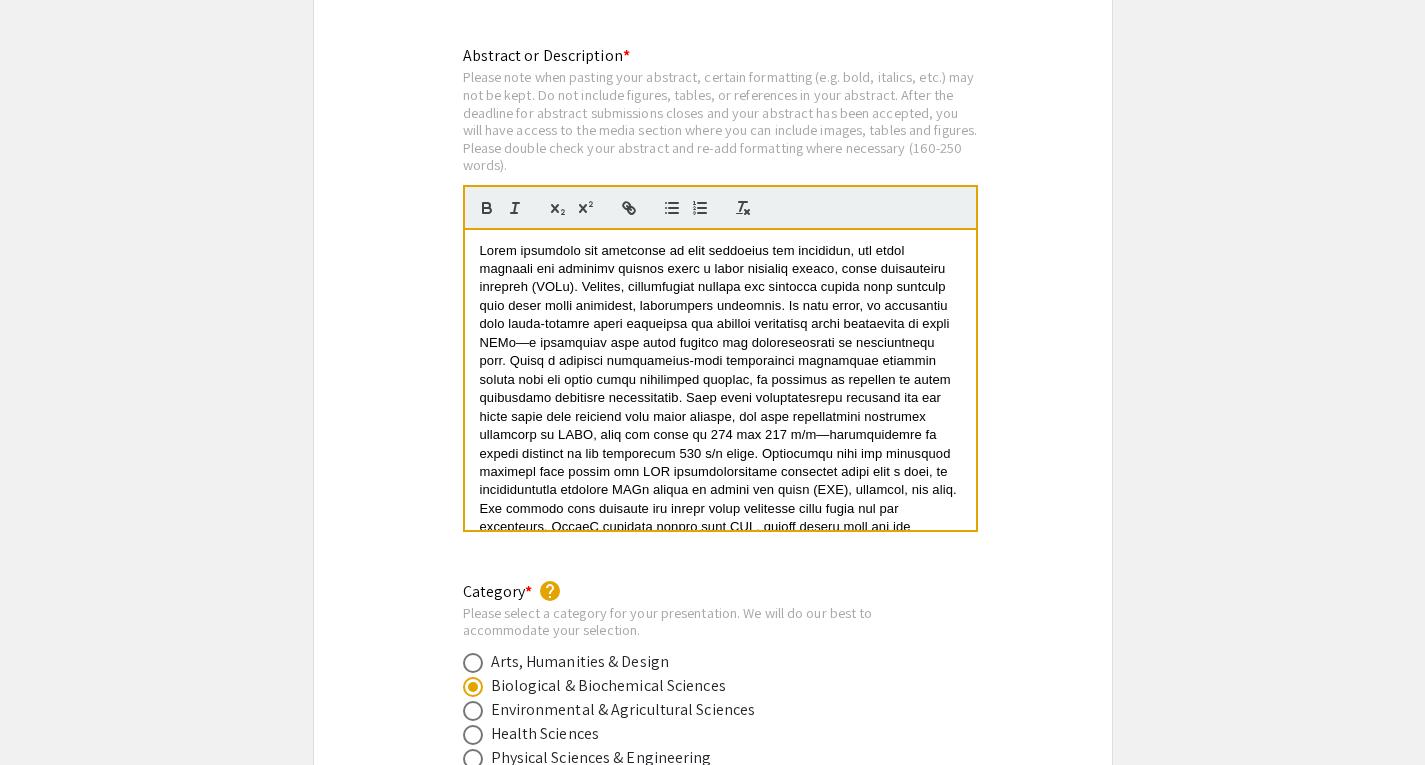 scroll, scrollTop: 0, scrollLeft: 0, axis: both 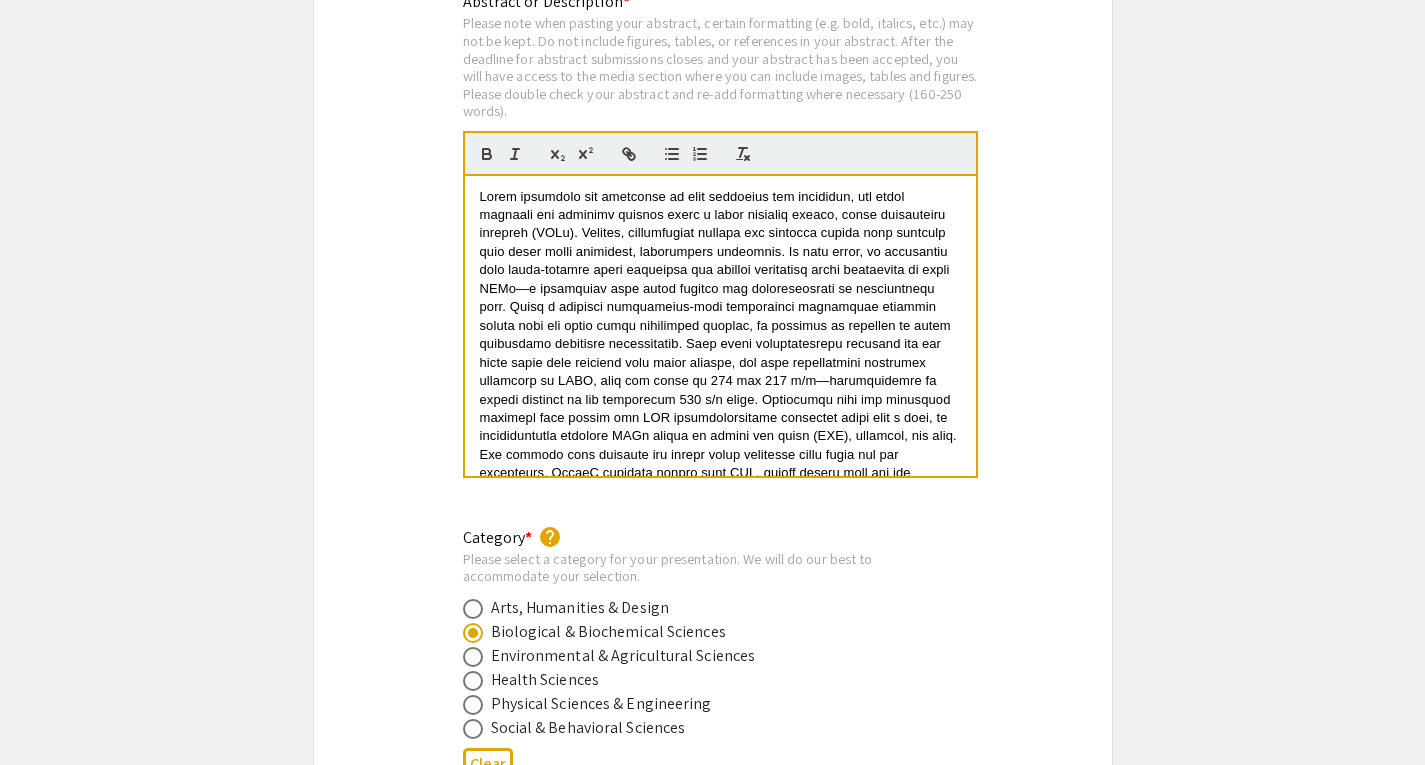 click at bounding box center [722, 427] 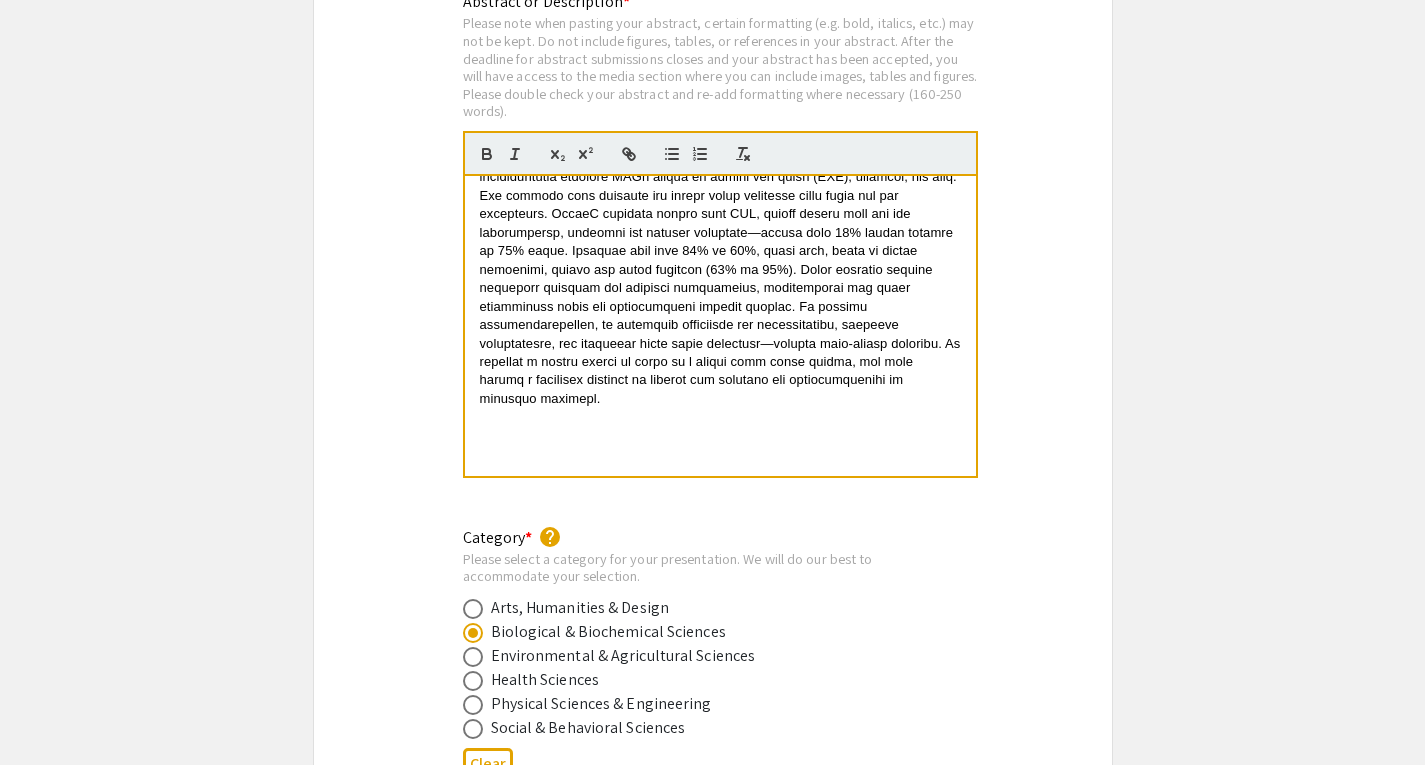 scroll, scrollTop: 0, scrollLeft: 0, axis: both 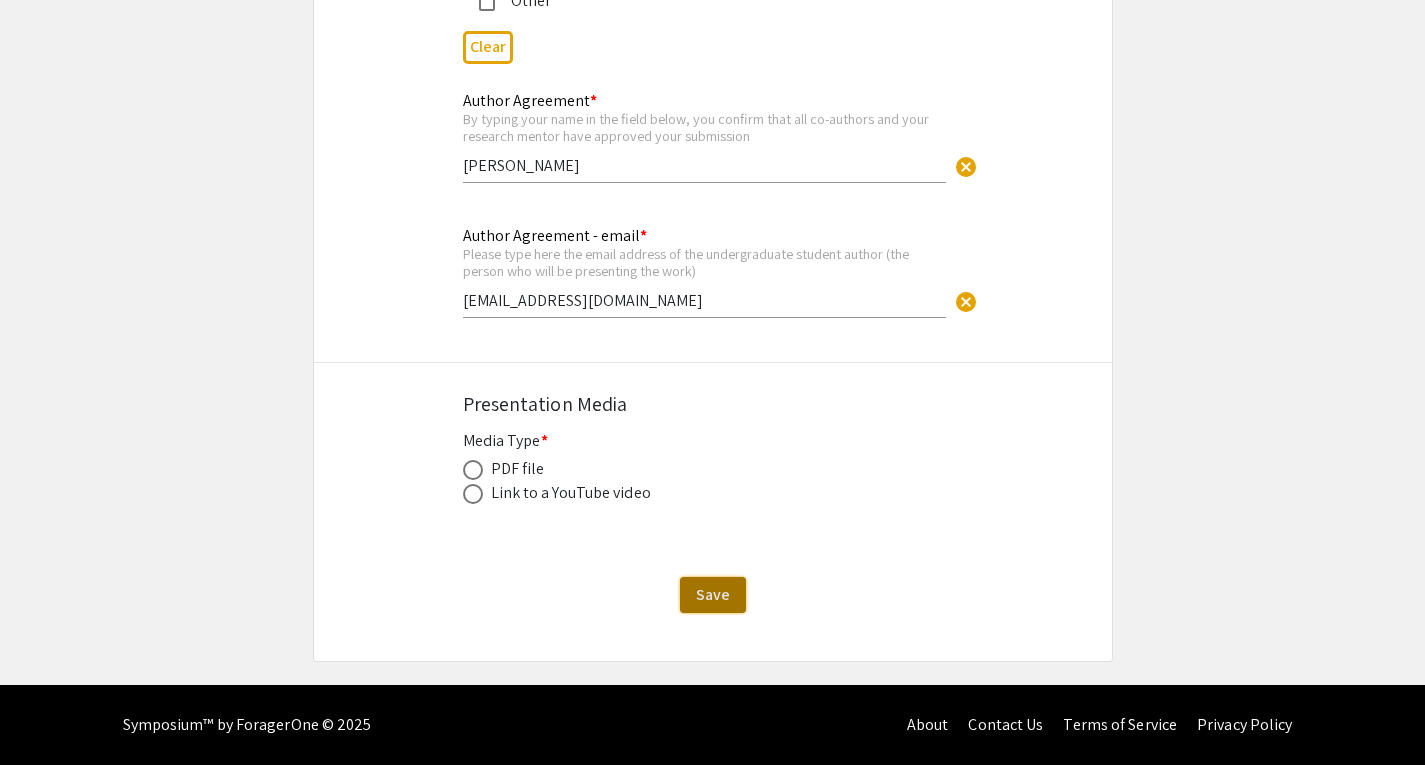 click on "Save" 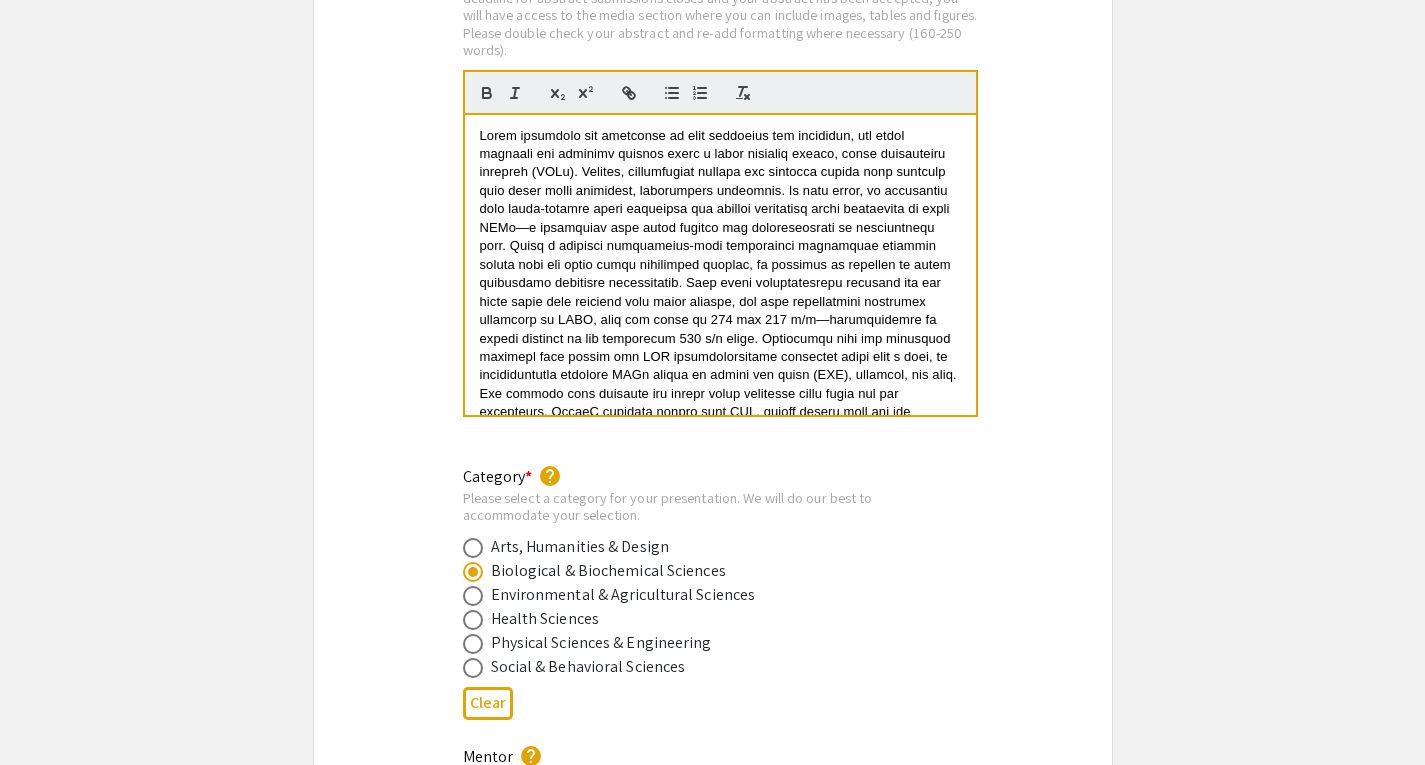 scroll, scrollTop: 3315, scrollLeft: 0, axis: vertical 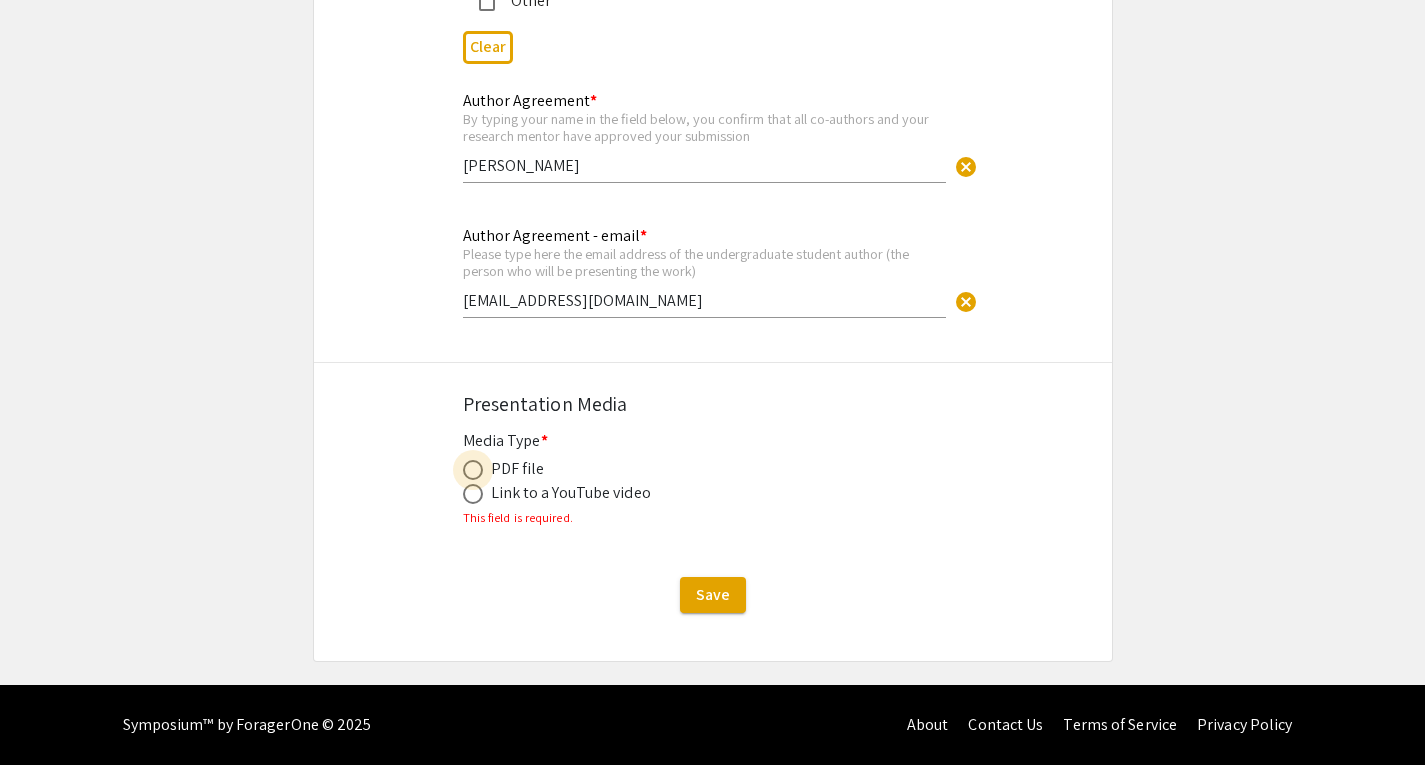 click at bounding box center [473, 470] 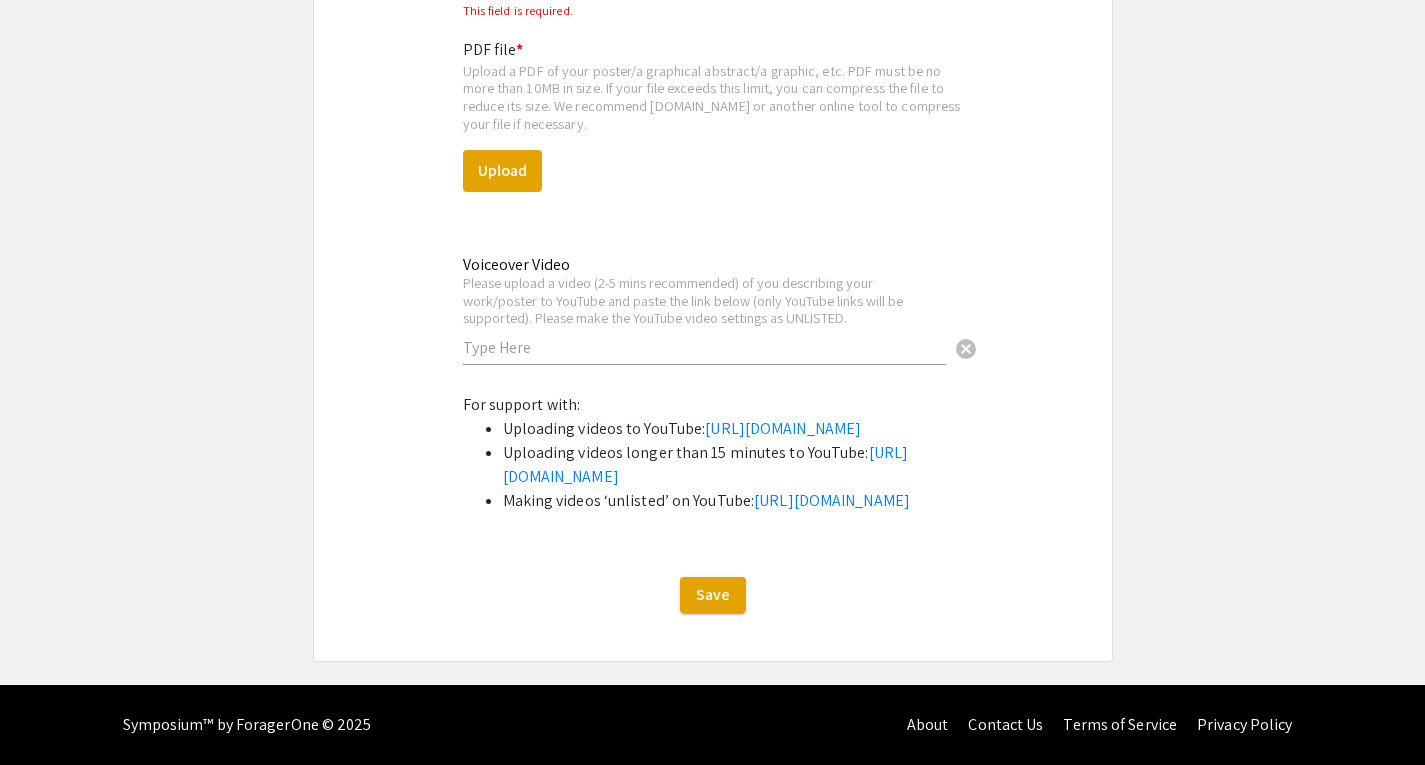 scroll, scrollTop: 6043, scrollLeft: 0, axis: vertical 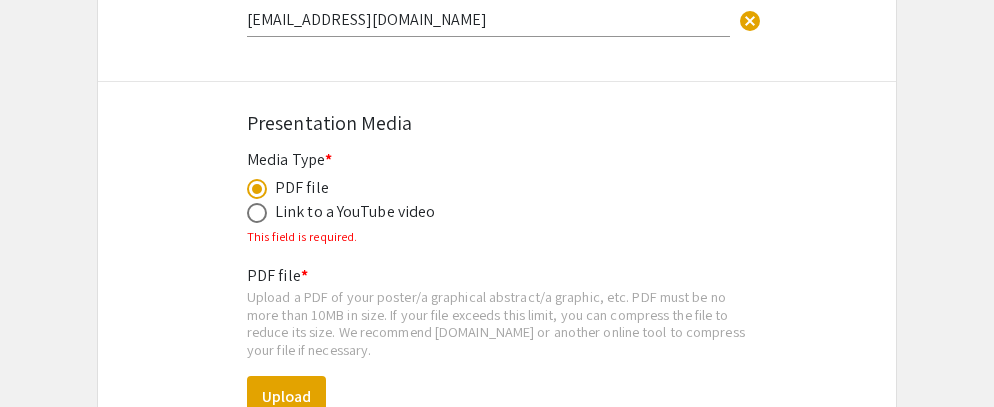 click on "PDF file" 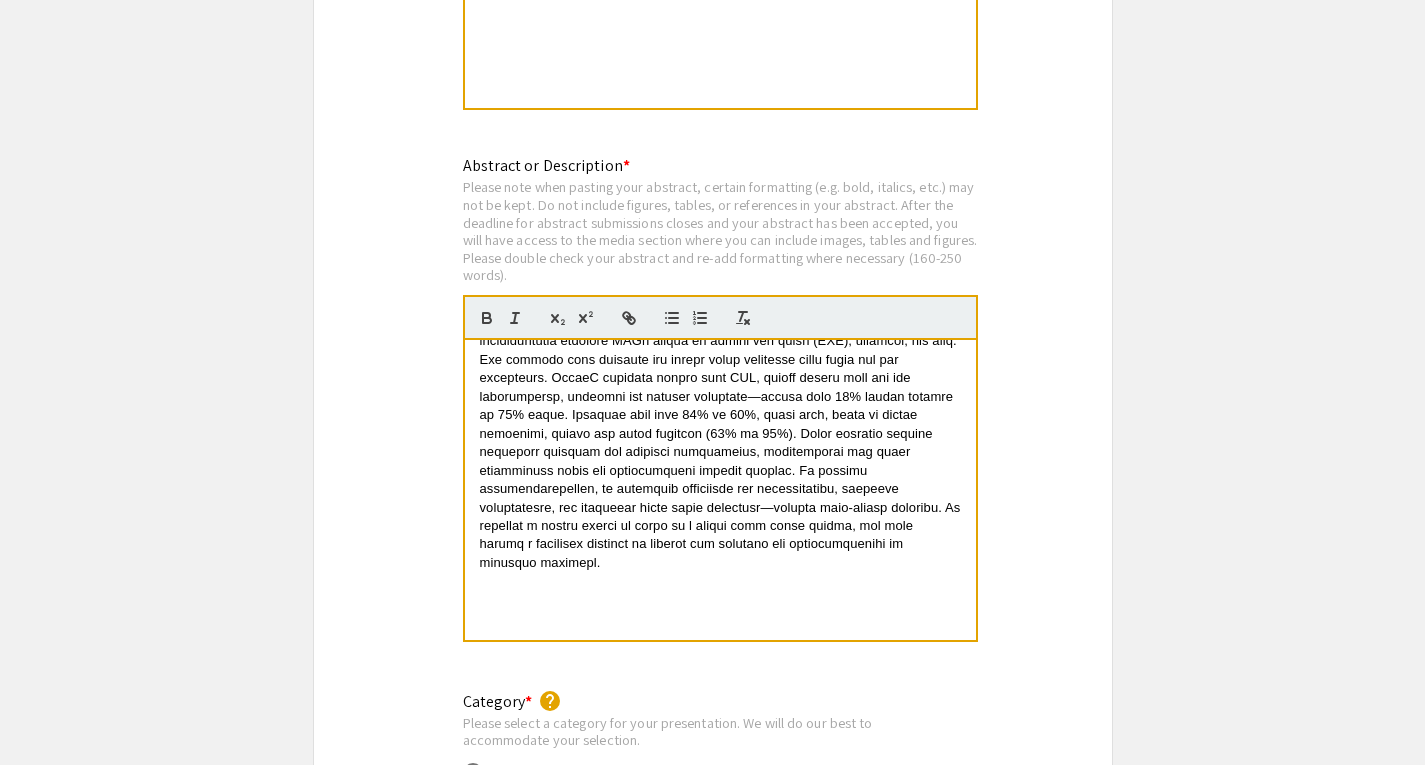 scroll, scrollTop: 3089, scrollLeft: 0, axis: vertical 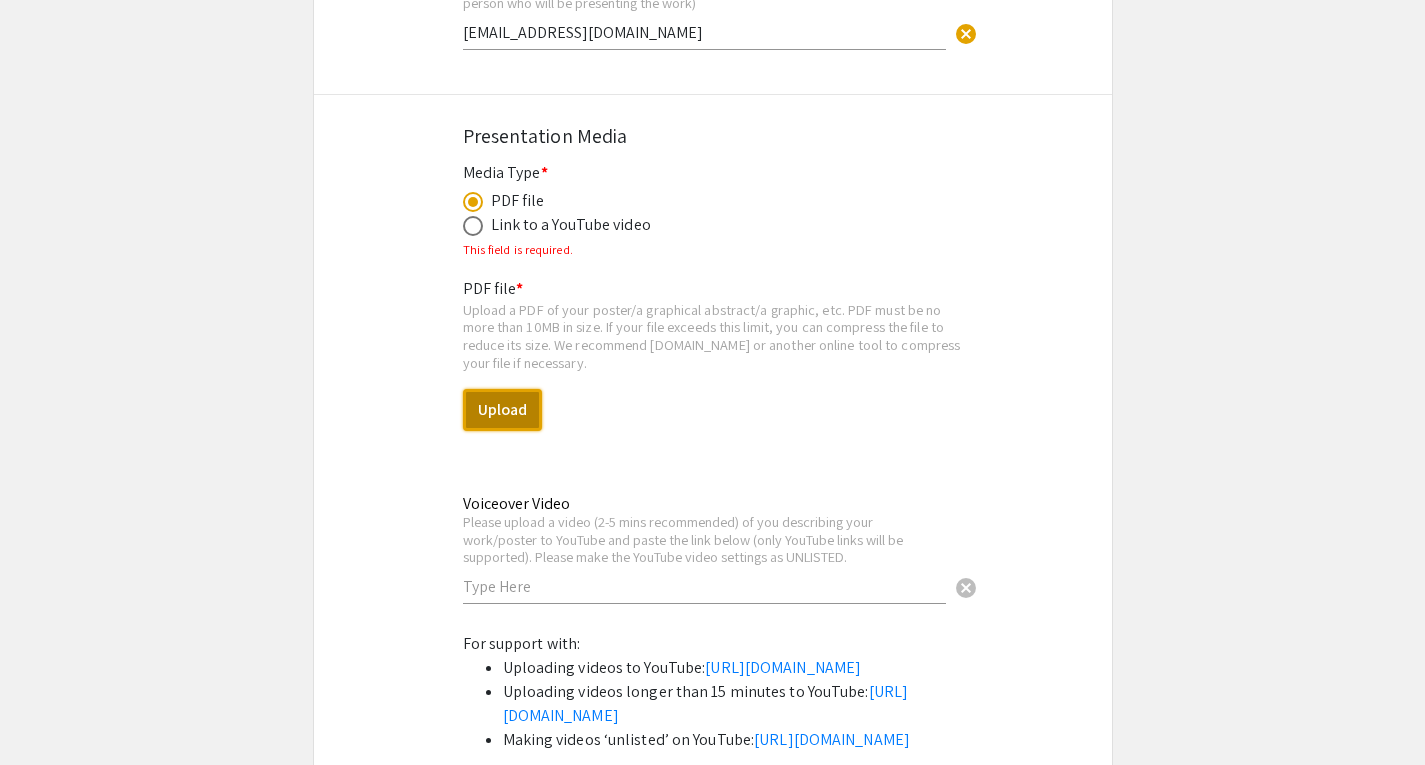 click on "Upload" at bounding box center [502, 410] 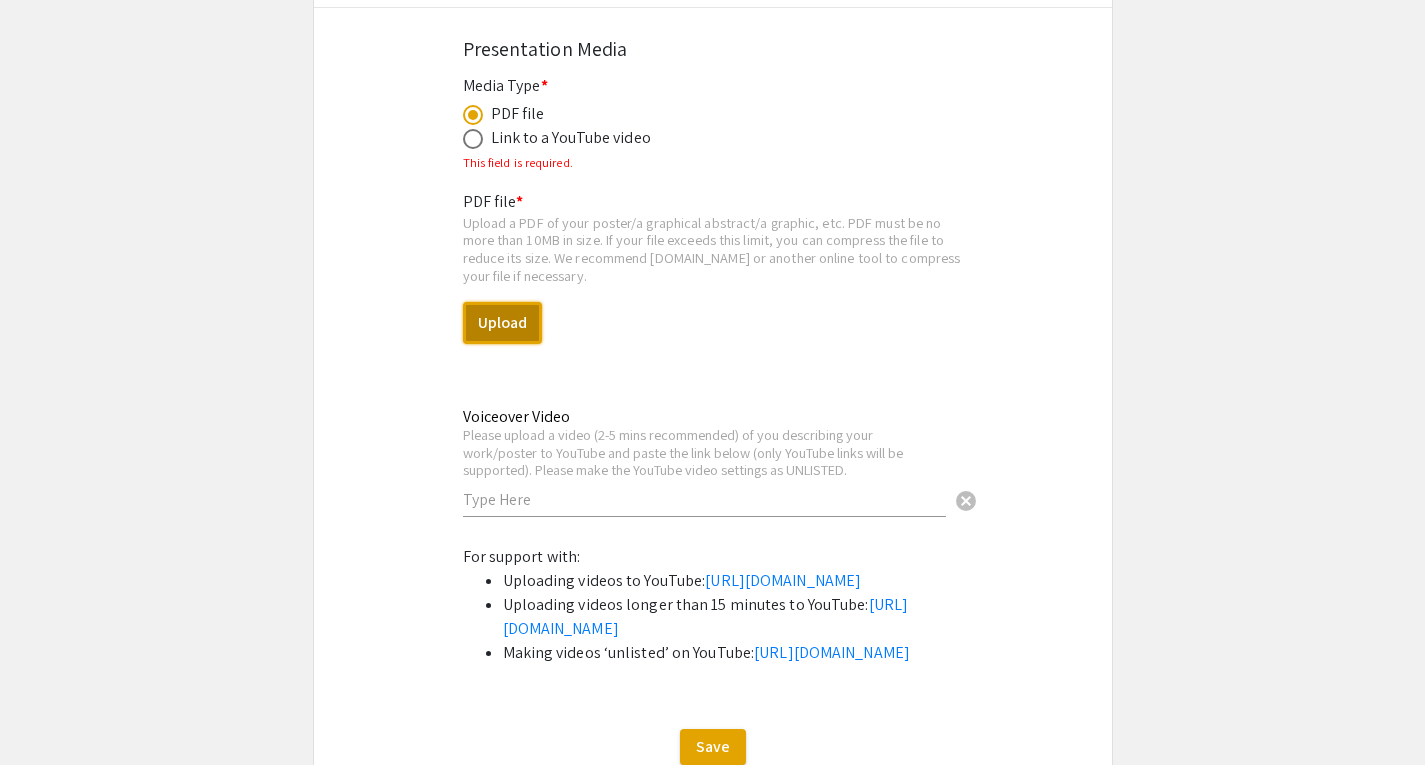 scroll, scrollTop: 5775, scrollLeft: 0, axis: vertical 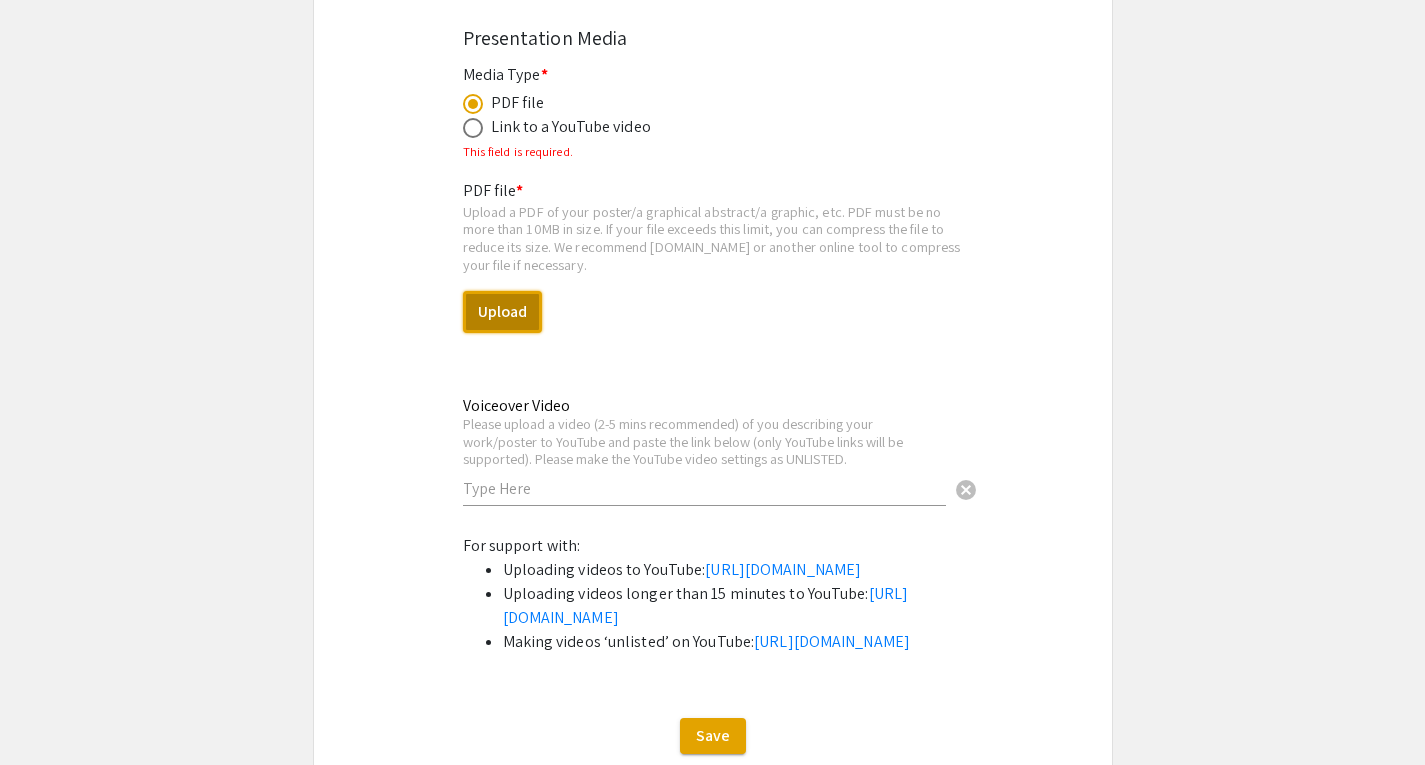 click on "Upload" at bounding box center [502, 312] 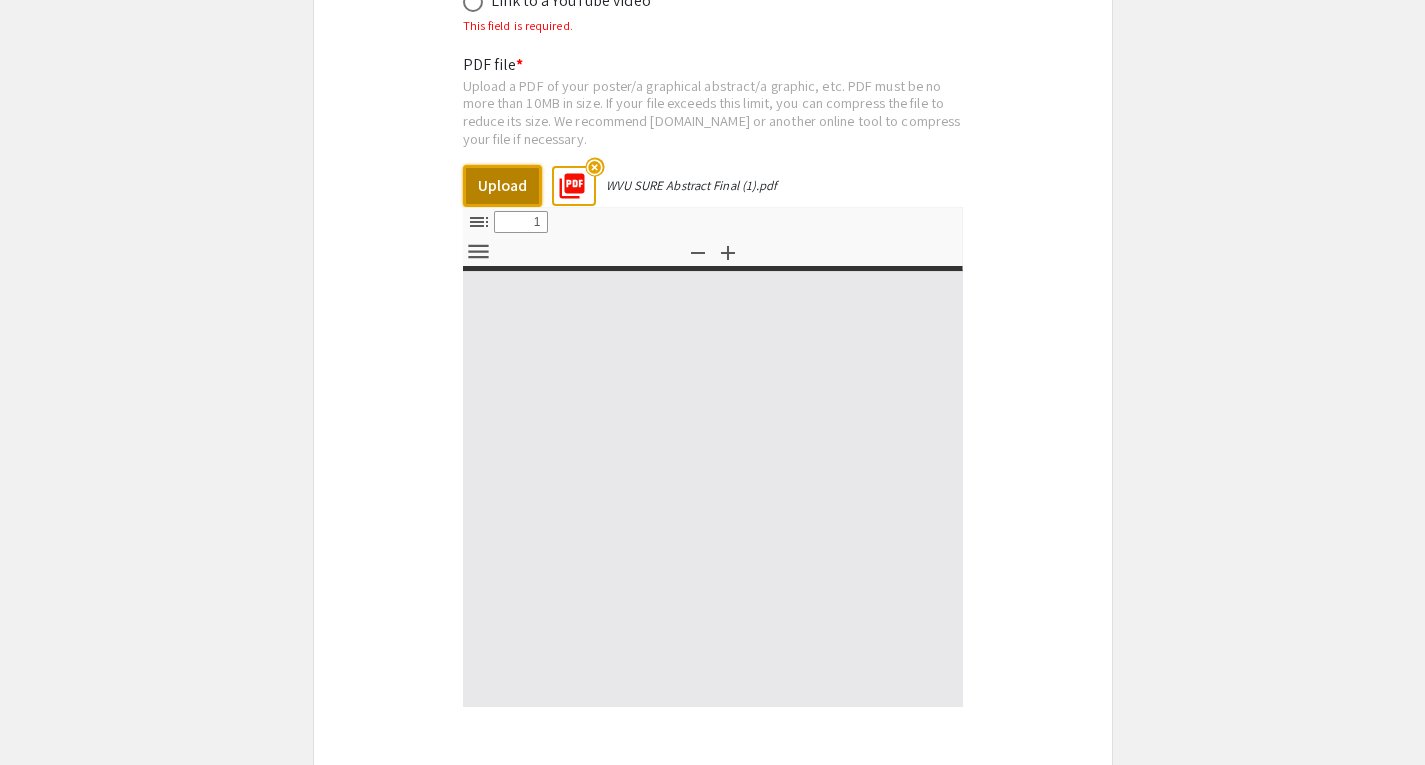 select on "custom" 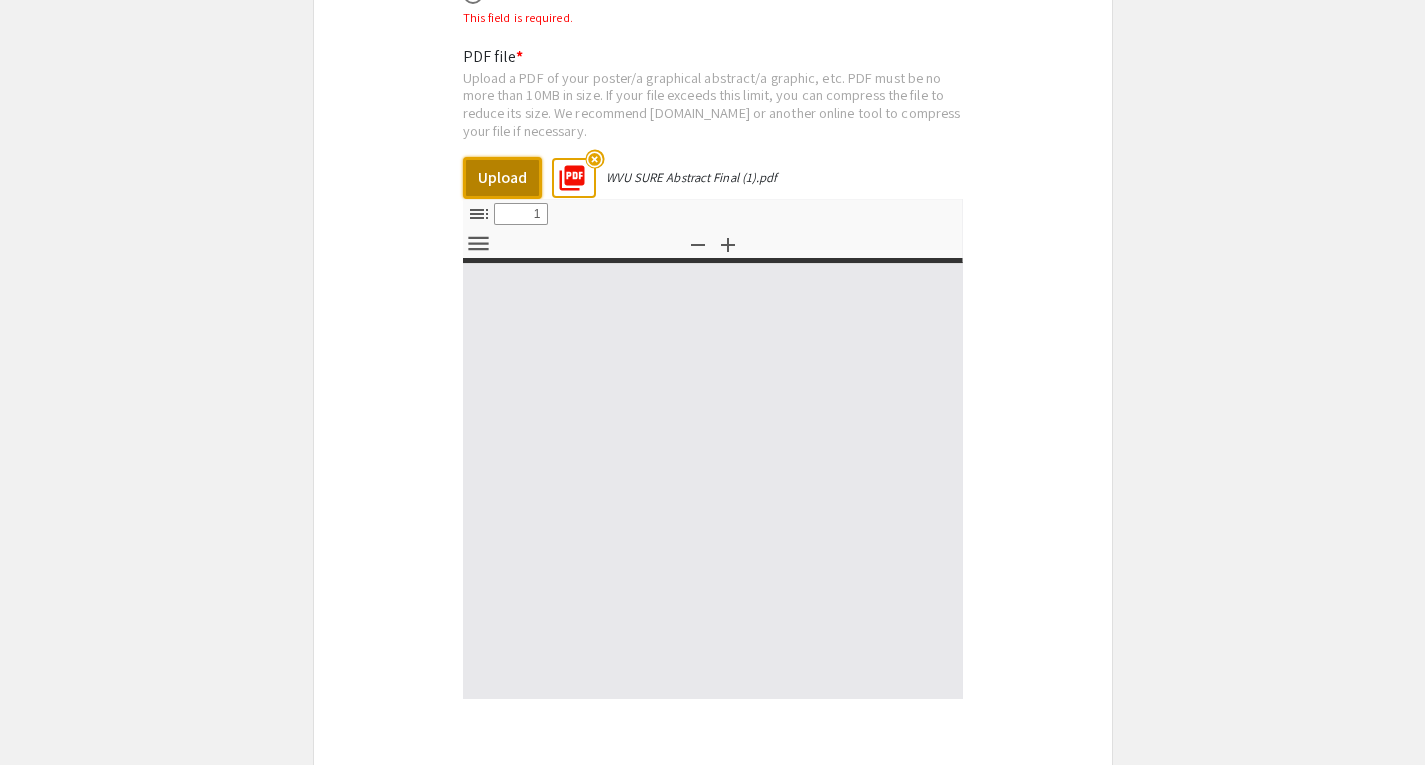 type on "0" 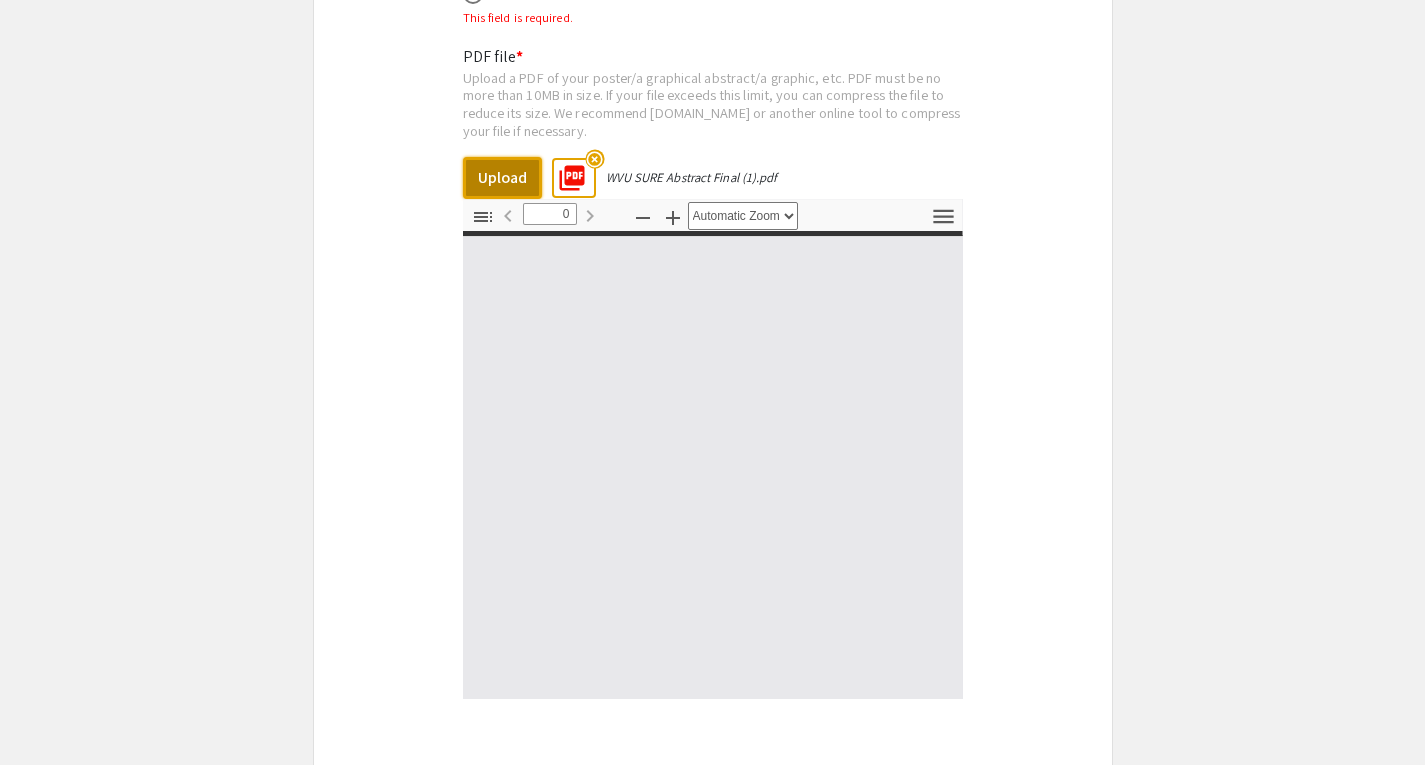 select on "custom" 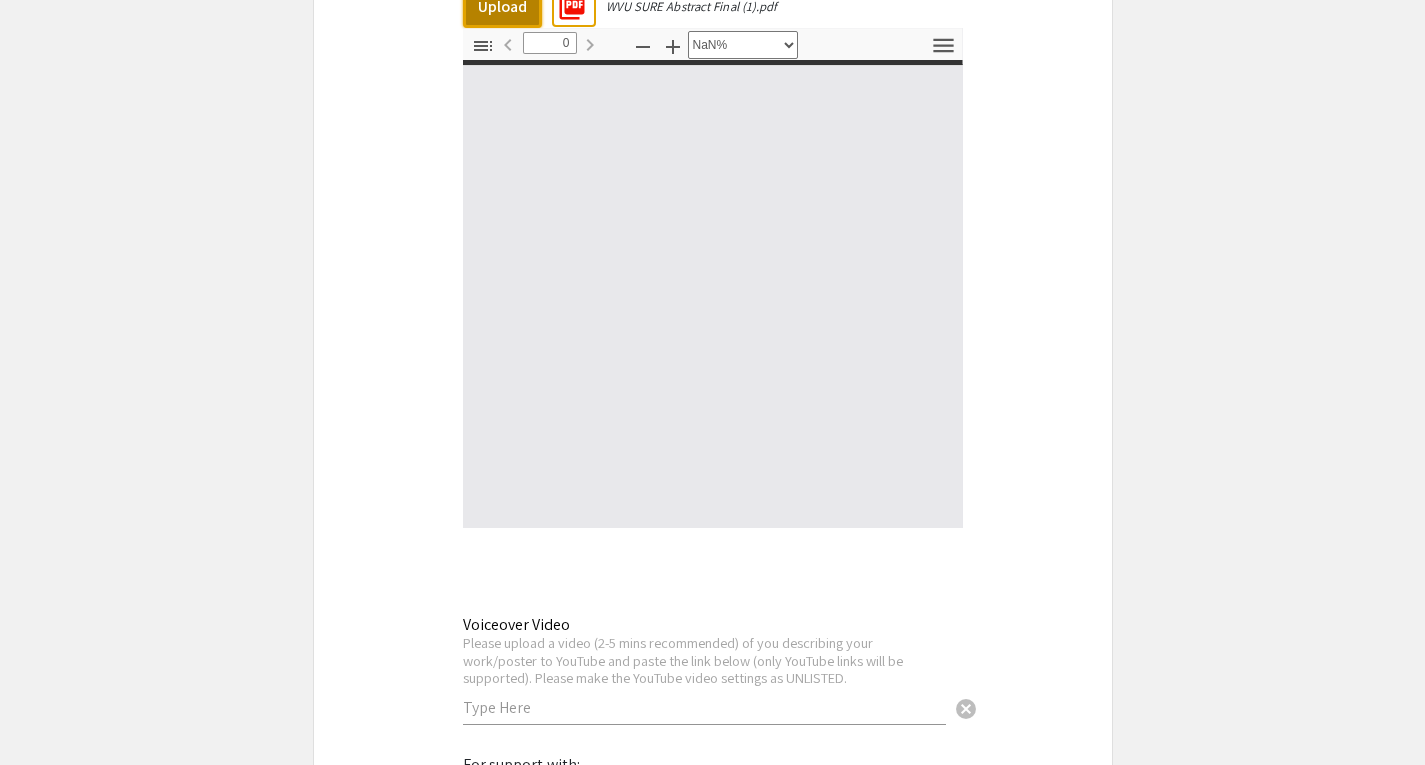 scroll, scrollTop: 6081, scrollLeft: 0, axis: vertical 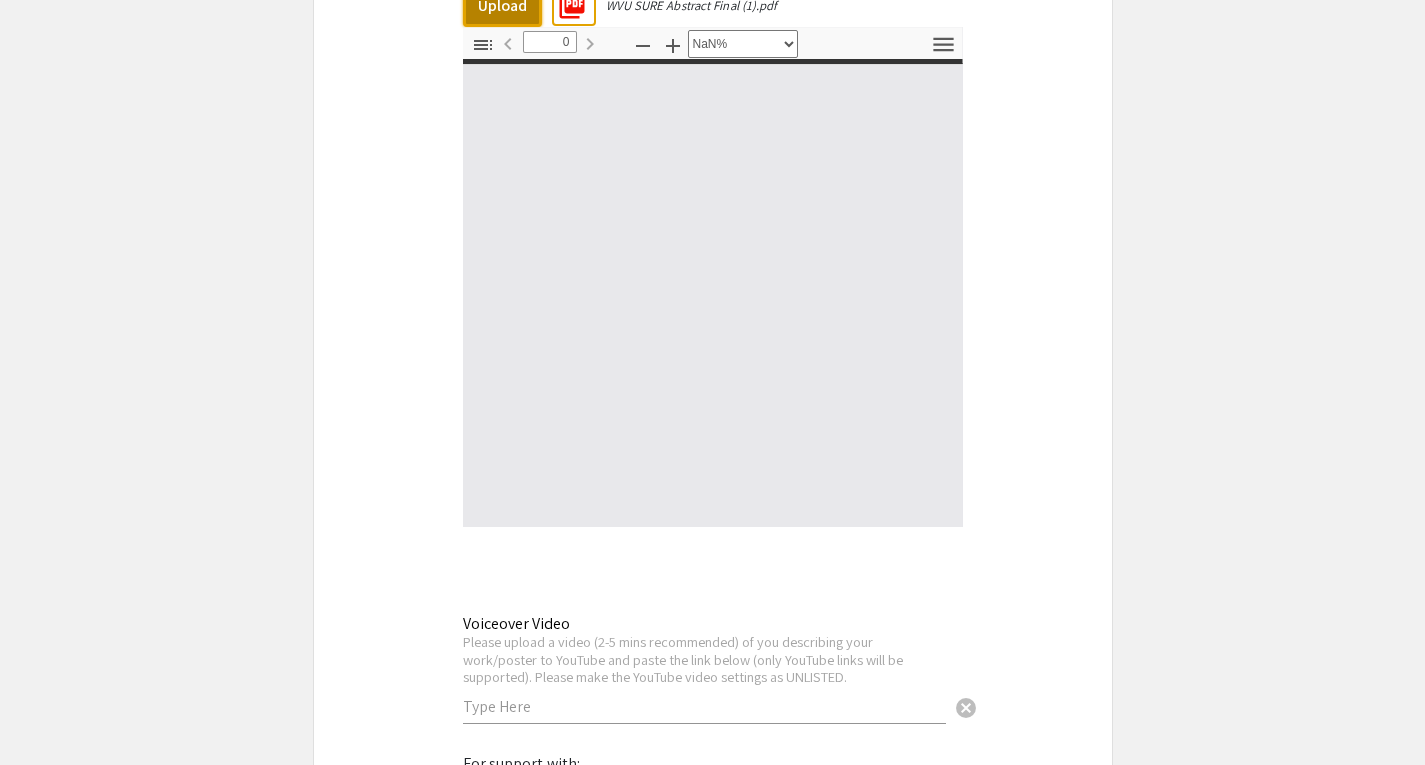 type on "1" 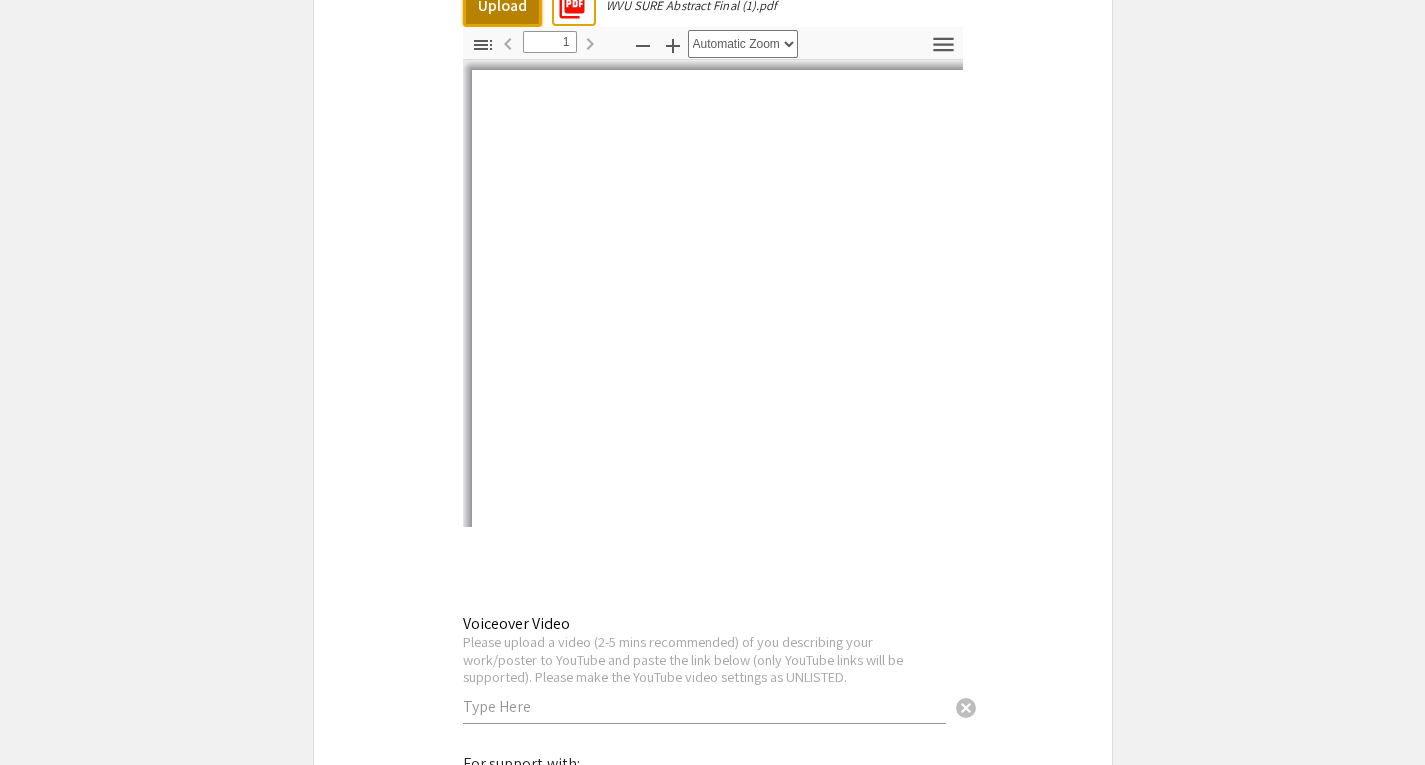 select on "auto" 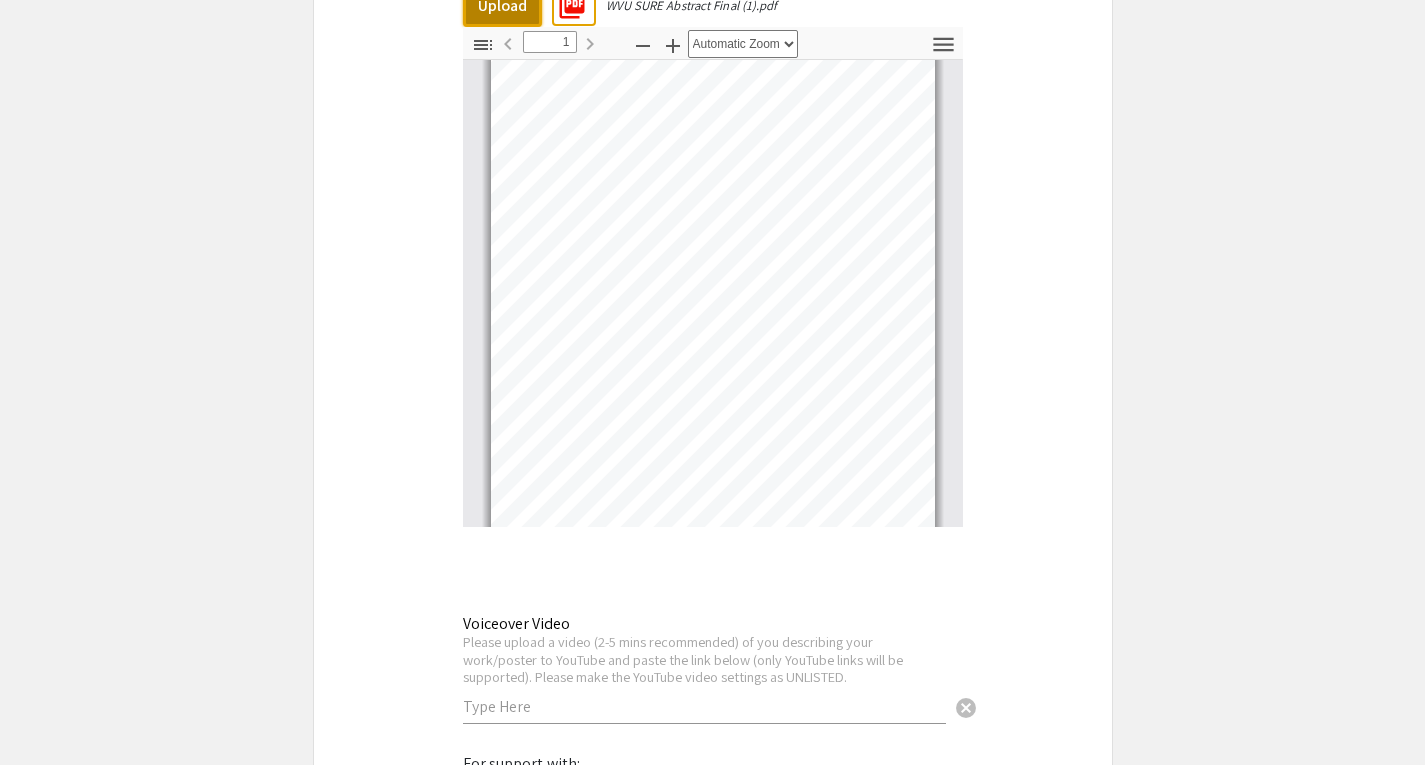 scroll, scrollTop: 0, scrollLeft: 0, axis: both 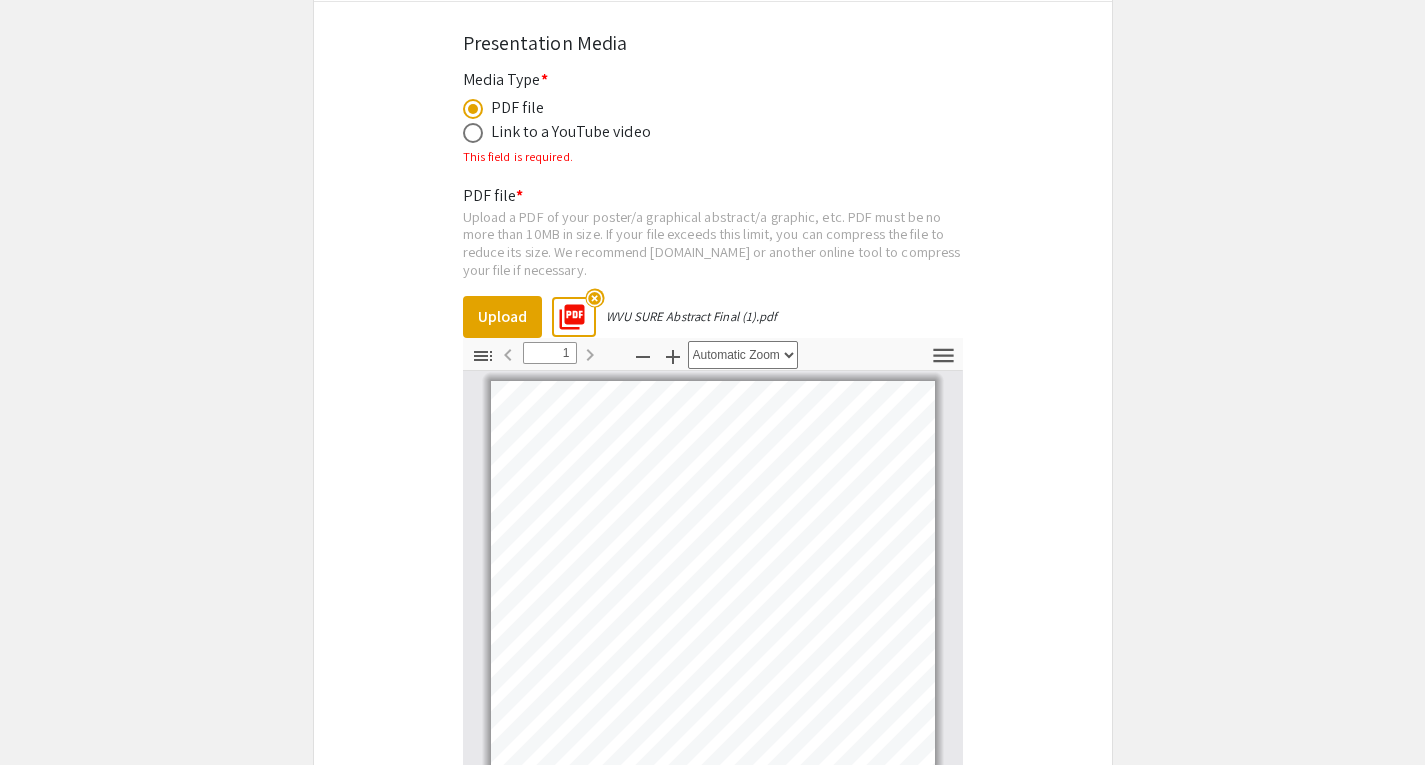 click on "Symposium Presentation Submission 18th Annual Summer Undergraduate Research Symposium!  Before you start filling out this form, review the instructions at  <[URL][DOMAIN_NAME]>.  Submit one form per presentation. In the “Presenters/Authors Information” section of this form, FIRST include the name, email, and information of the person who will be actually presenting the work. This is the person to whom all communication from the symposium organizers will be directed. As you add presenters/authors 2, 3, 4, and so on, subsequent blocks will show up for you to include the name and information of co-author(s) and mentor(s).   Presenters/Authors Information  First Name * [PERSON_NAME] cancel This field is required. Last Name * Duriez cancel This field is required. Email * Make sure the email is typed correctly as the organizers will use this email to contact the presenter. [EMAIL_ADDRESS][DOMAIN_NAME] cancel This field is required. Level/Classification *   Freshman   Sophomore   *" 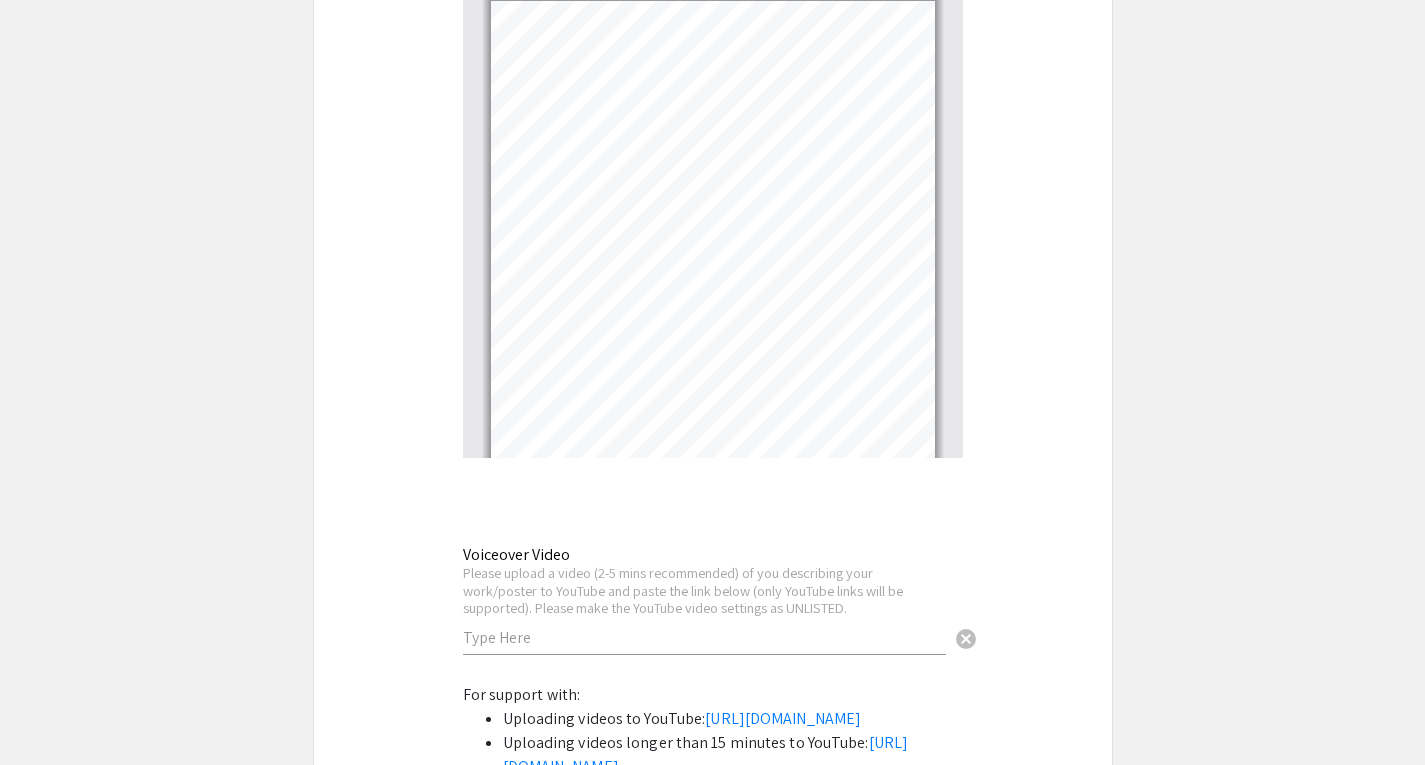 scroll, scrollTop: 6153, scrollLeft: 0, axis: vertical 